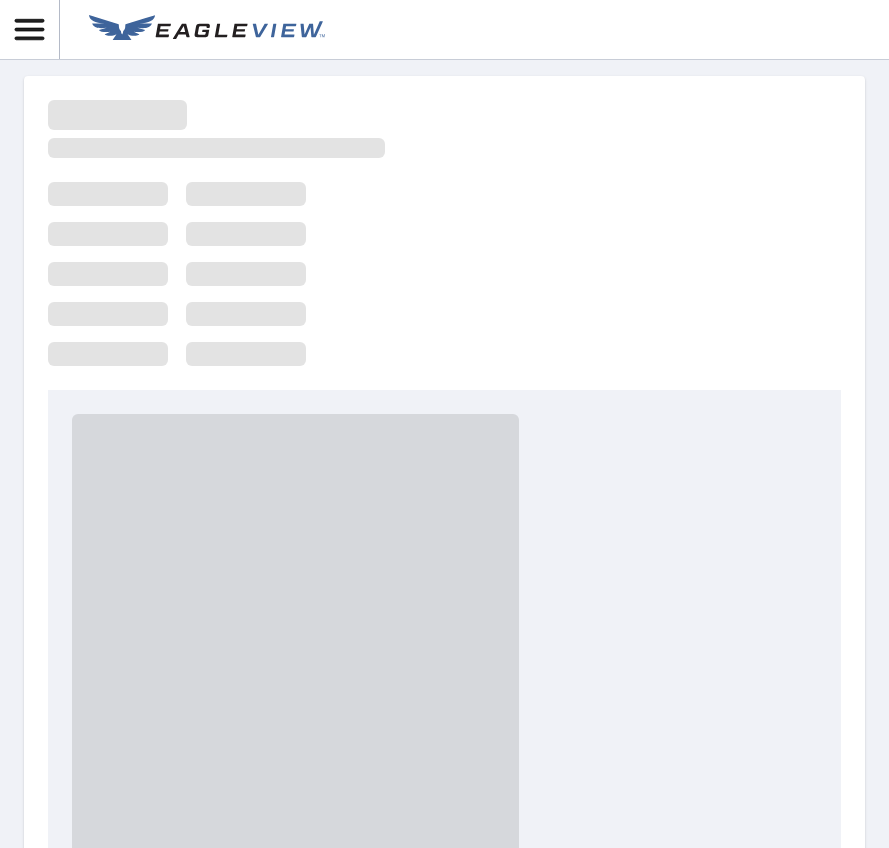 scroll, scrollTop: 0, scrollLeft: 0, axis: both 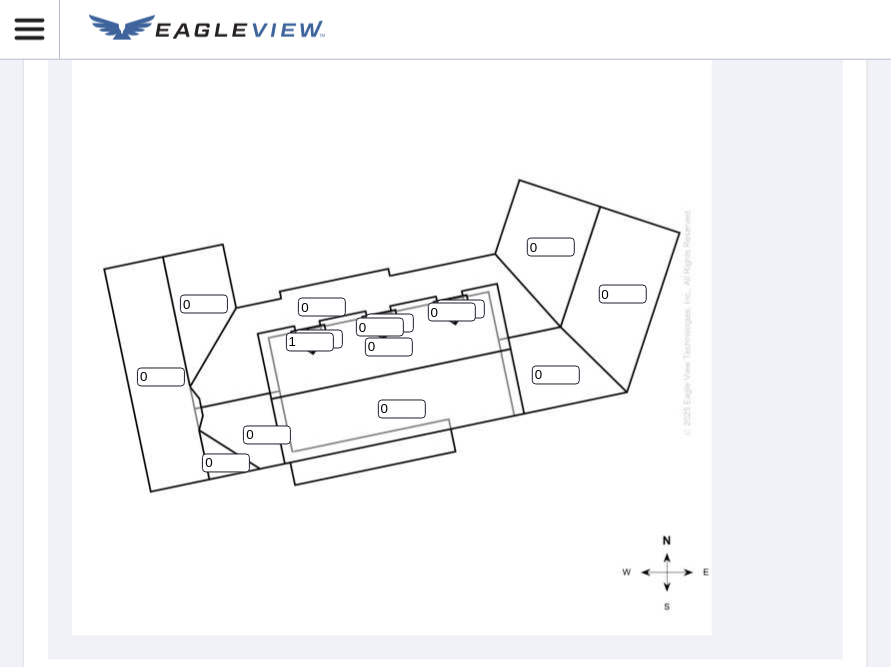 click on "1" at bounding box center (310, 342) 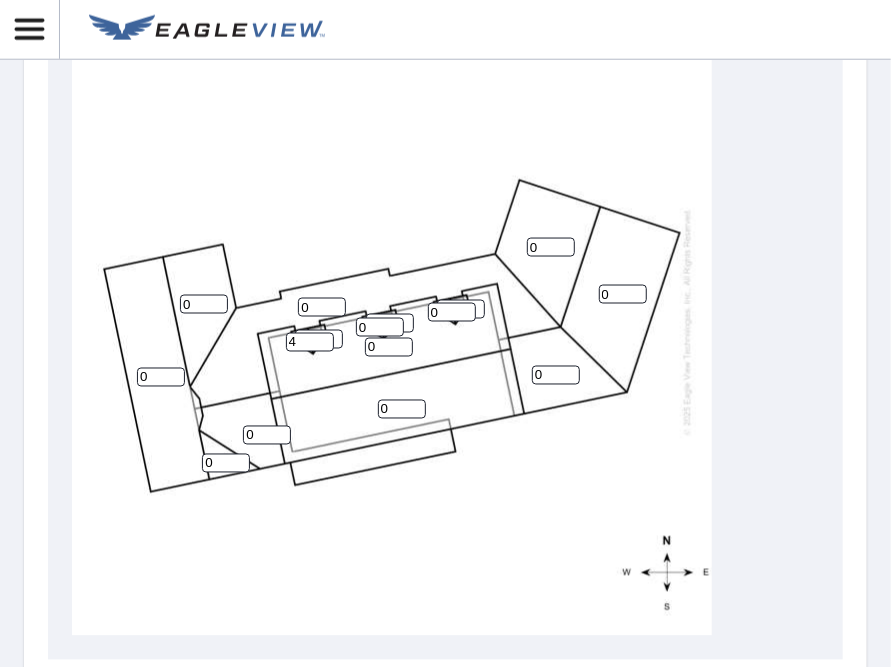 type on "4" 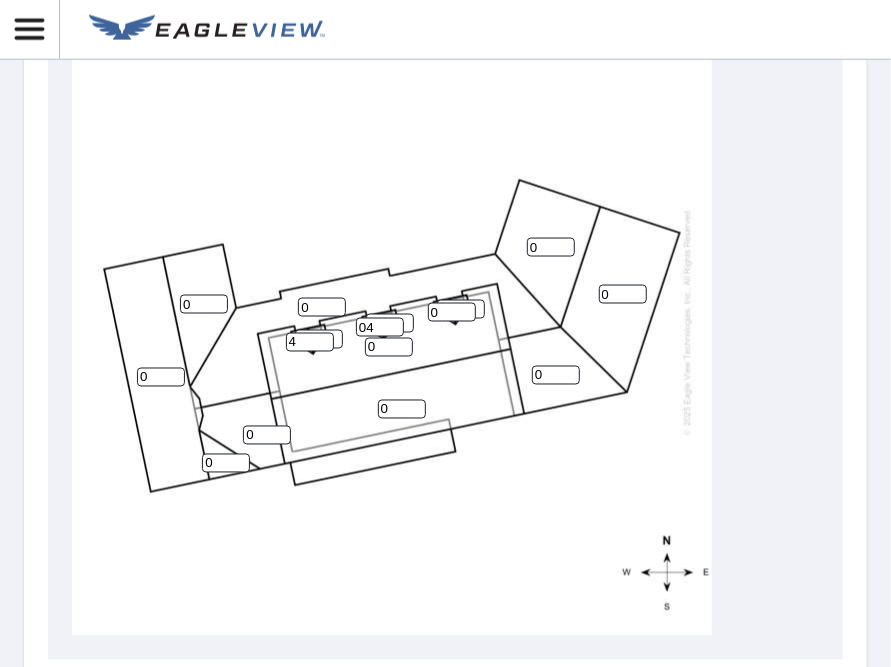 type on "04" 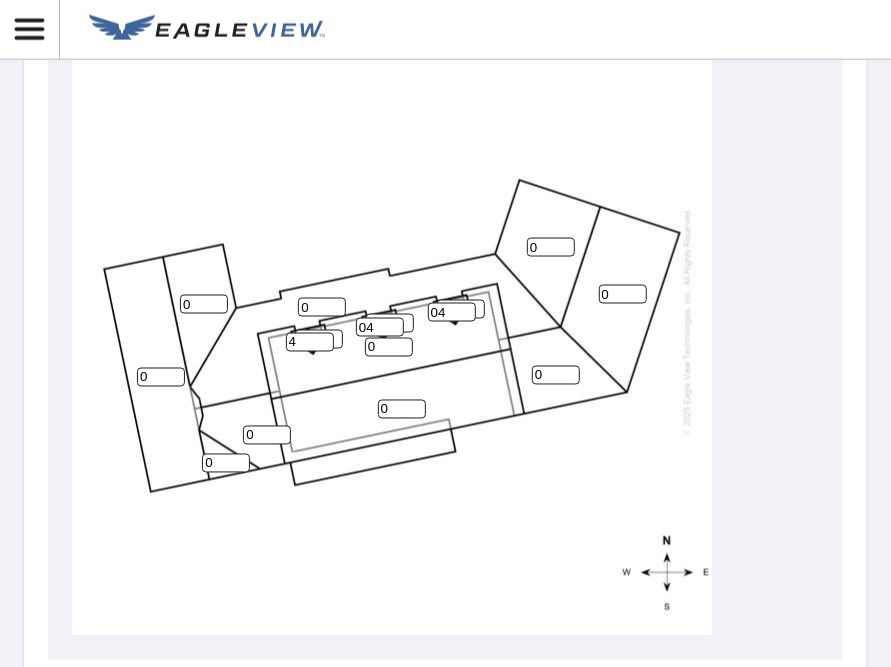 type on "04" 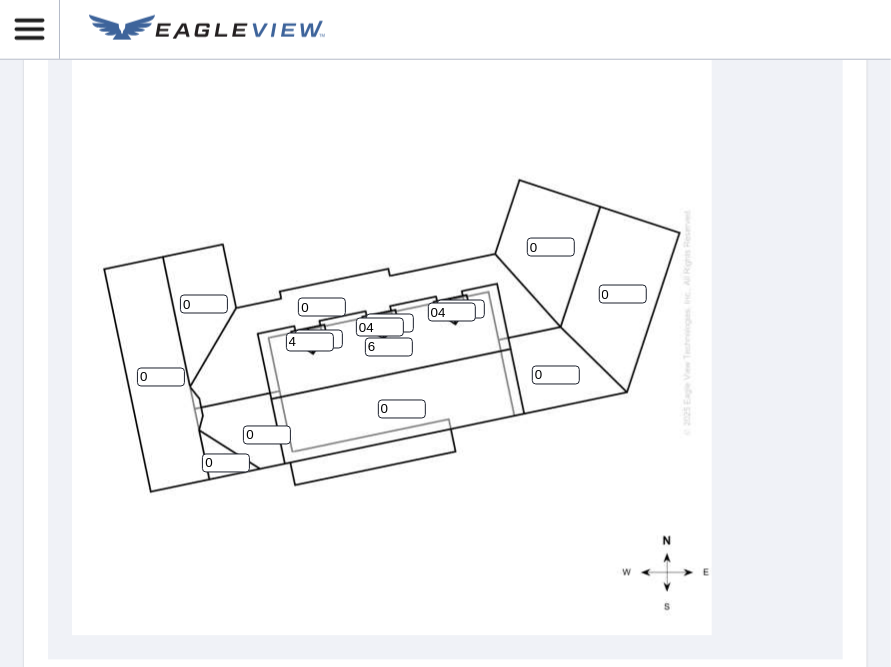 scroll, scrollTop: 700, scrollLeft: 0, axis: vertical 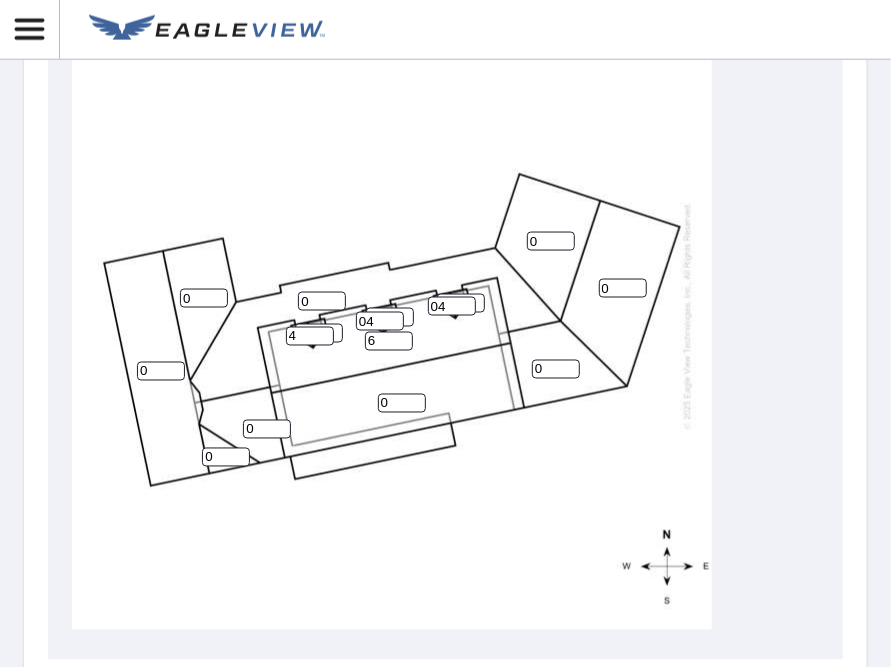 type on "6" 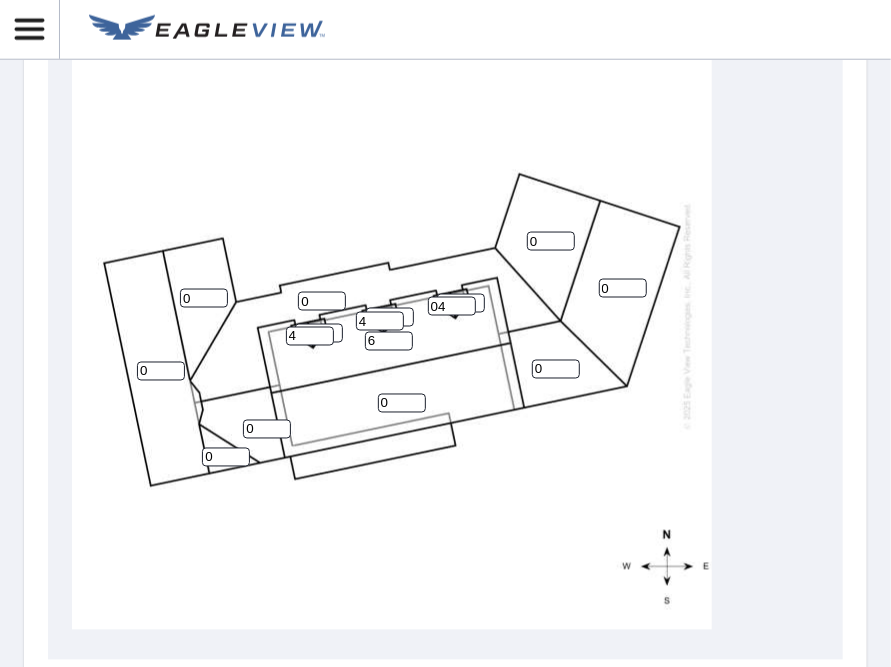 type on "4" 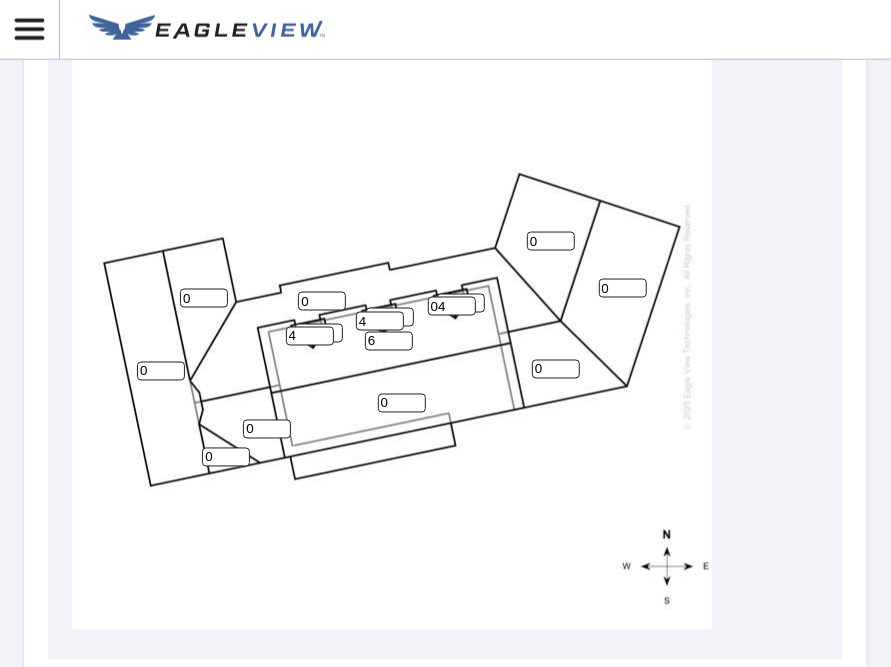 drag, startPoint x: 450, startPoint y: 293, endPoint x: 393, endPoint y: 289, distance: 57.14018 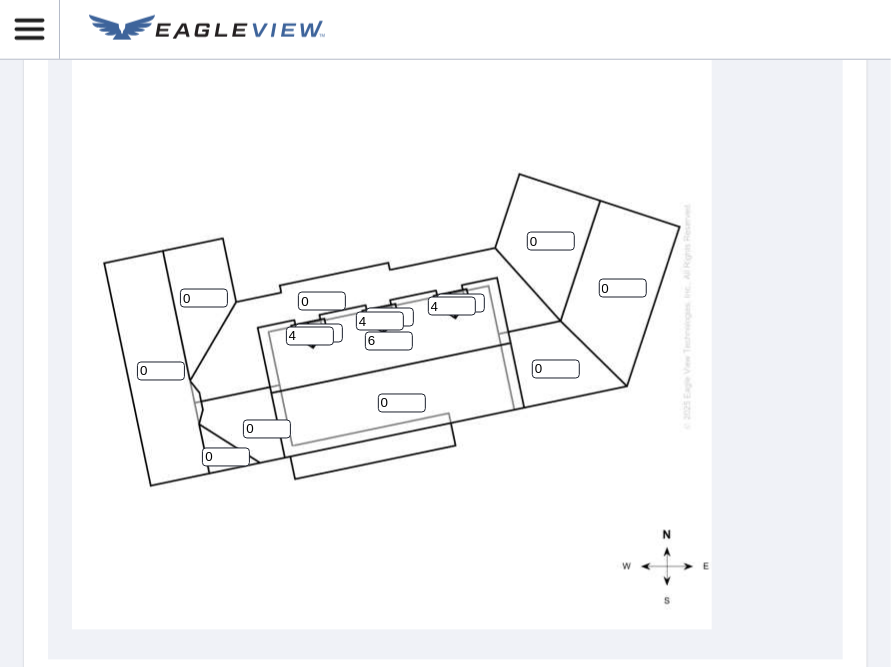 type on "4" 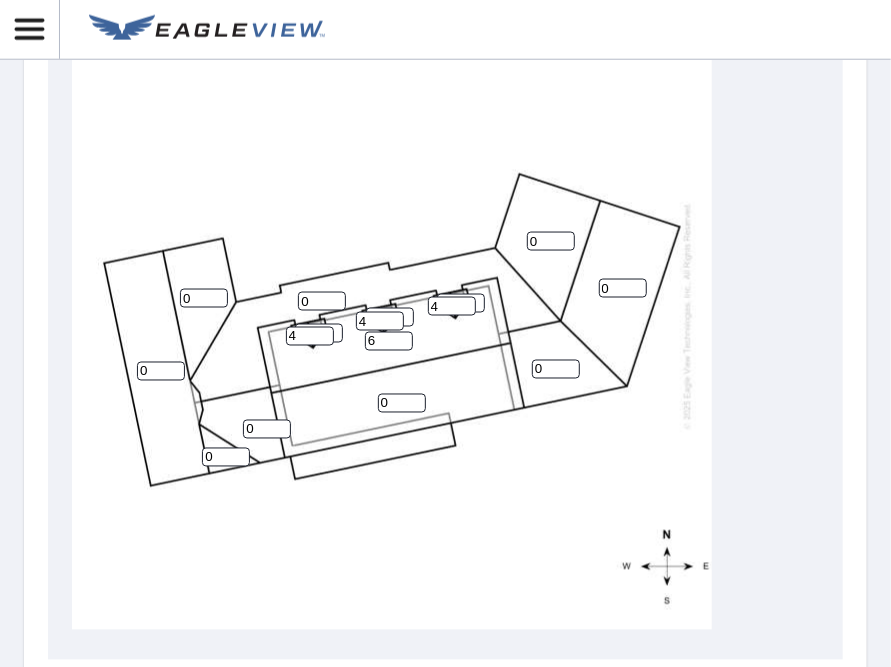 click on "5" at bounding box center [390, 317] 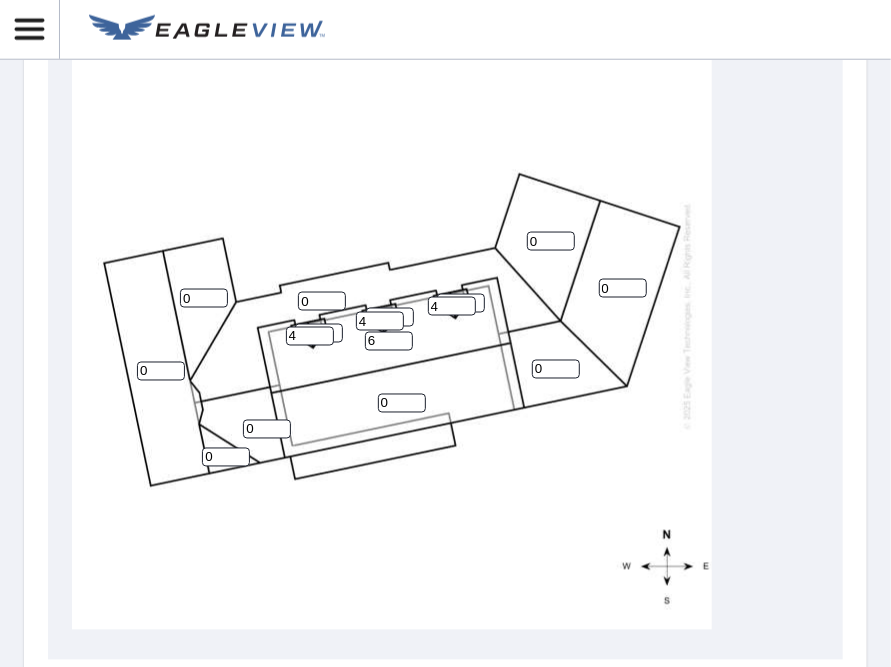 click on "4" at bounding box center [390, 317] 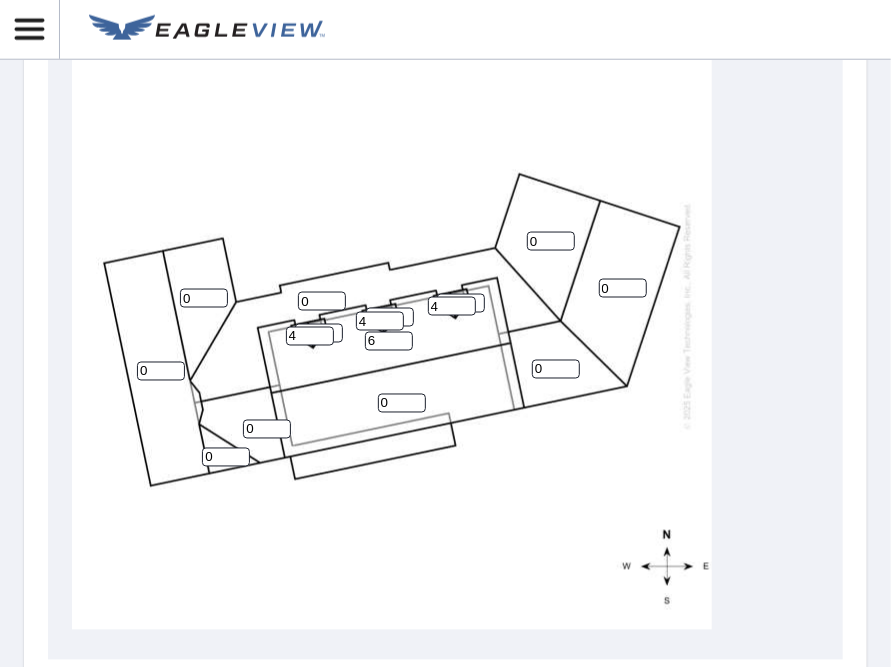 drag, startPoint x: 403, startPoint y: 299, endPoint x: 313, endPoint y: 297, distance: 90.02222 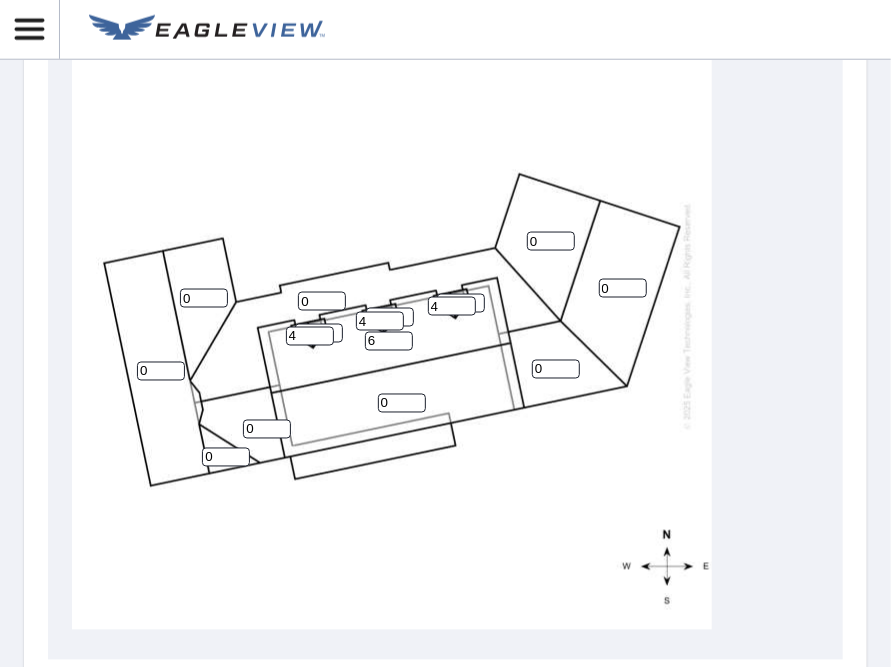 click on "10" at bounding box center (390, 317) 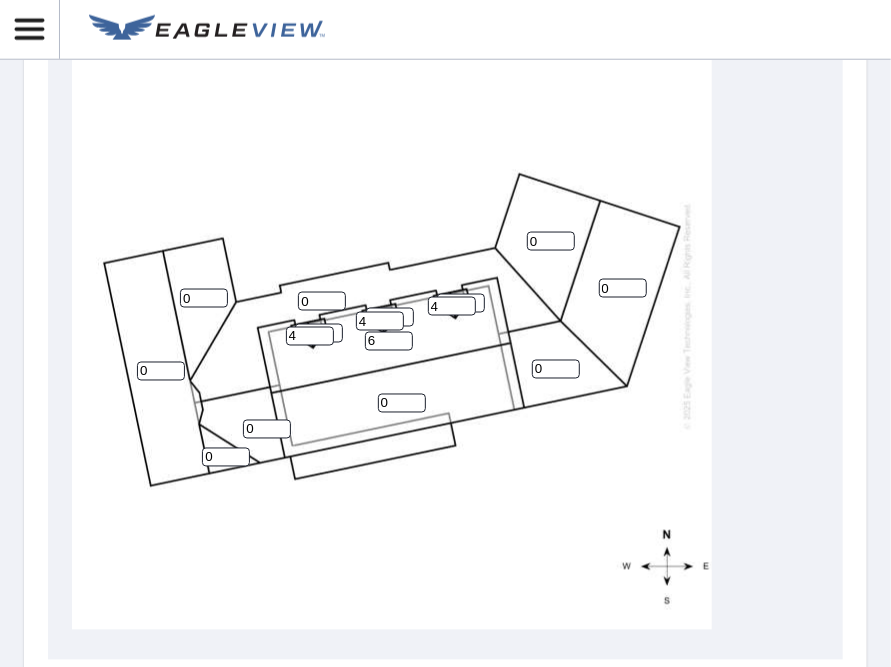 type on "1" 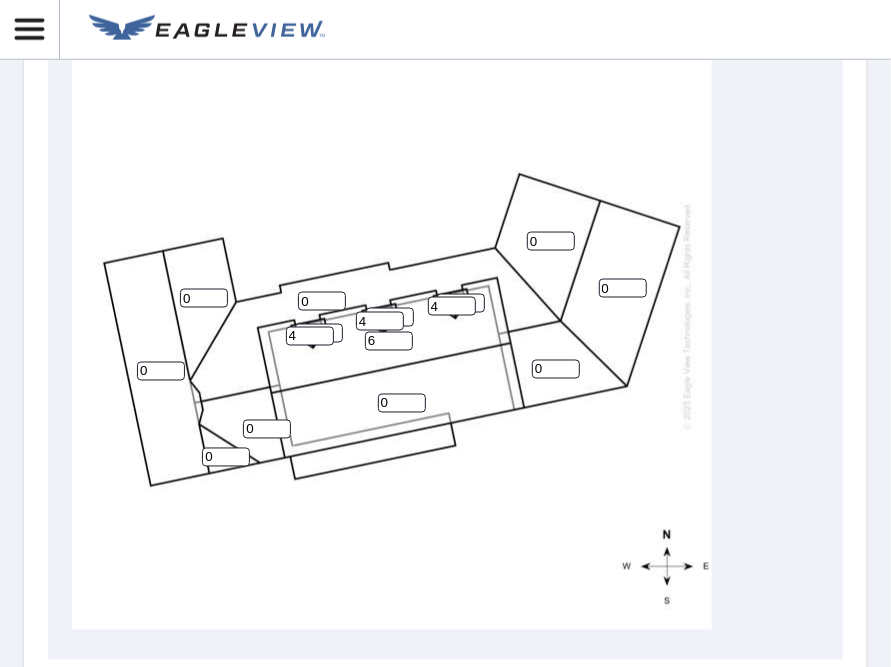 click on "4" at bounding box center [380, 321] 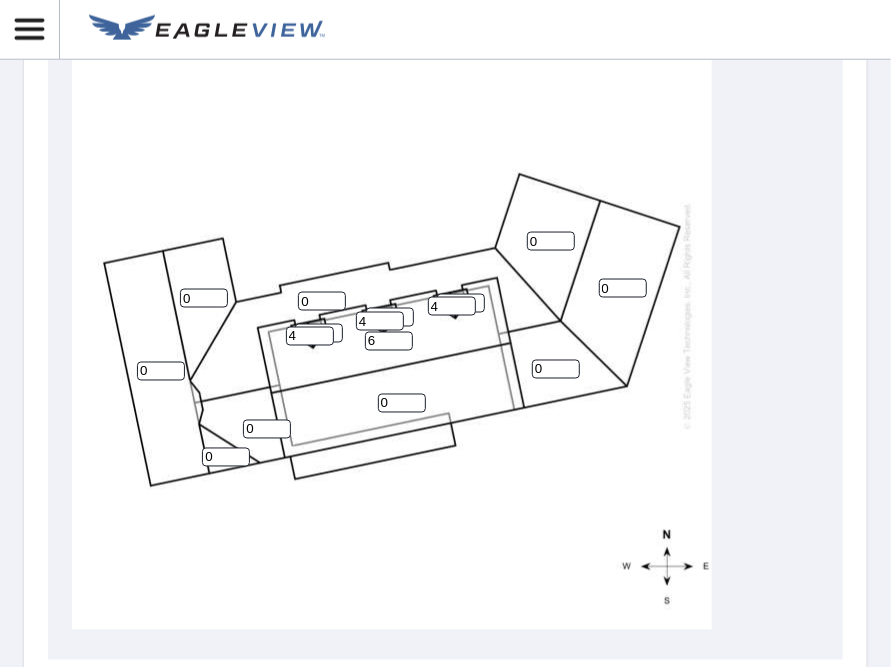 click on "3" at bounding box center (319, 333) 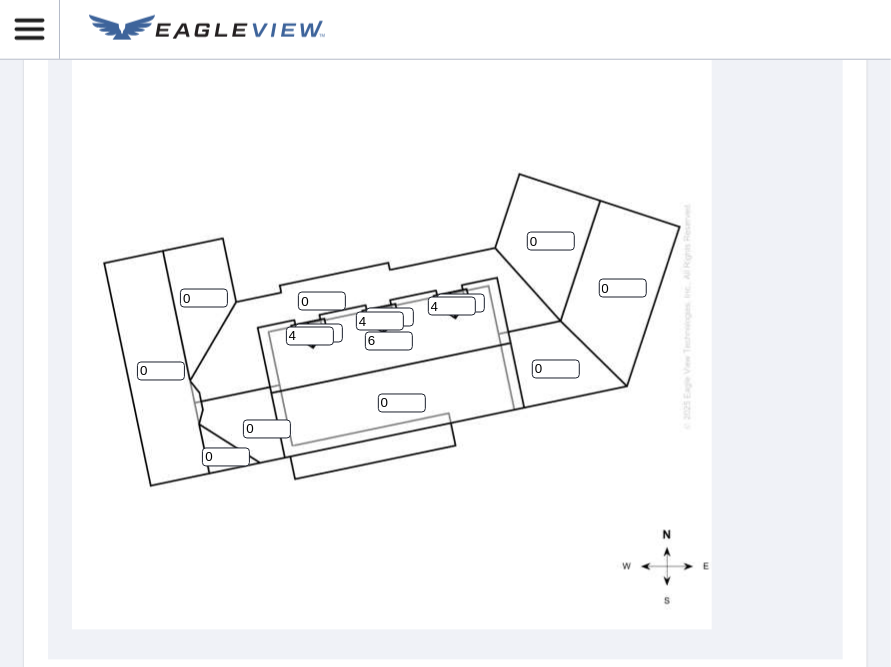click on "2" at bounding box center (319, 333) 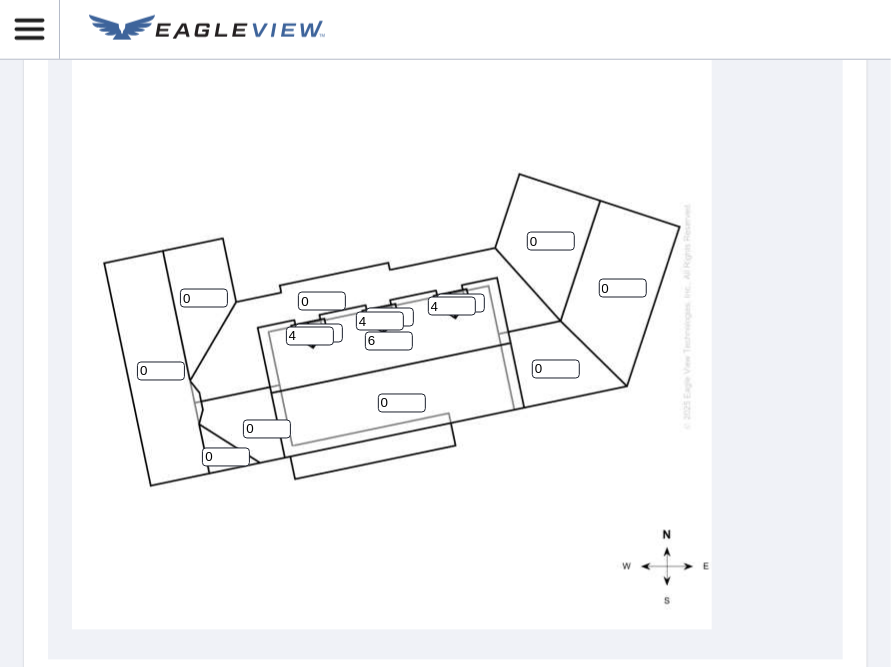 type on "24" 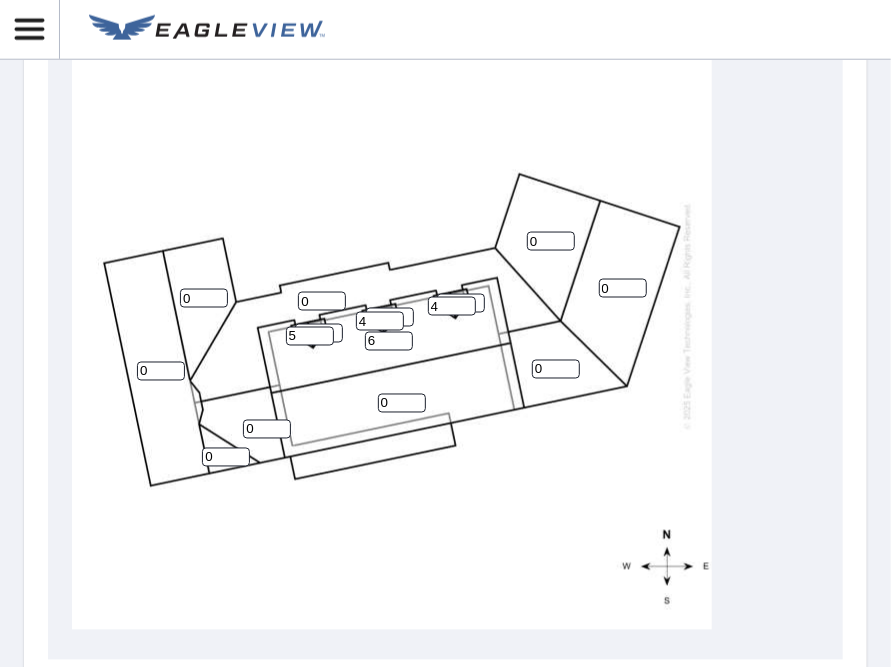click on "5" at bounding box center (310, 336) 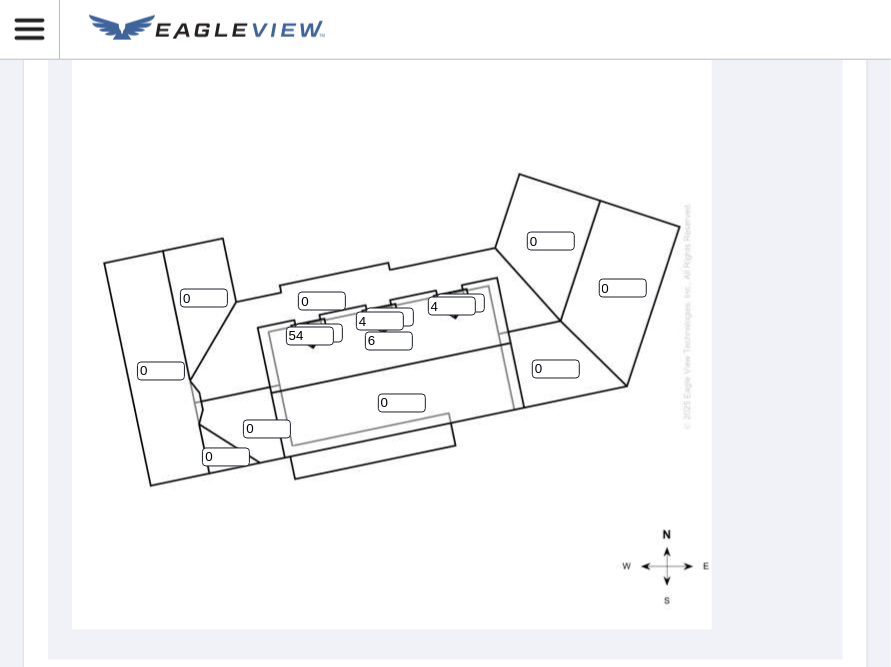 scroll, scrollTop: 1054, scrollLeft: 0, axis: vertical 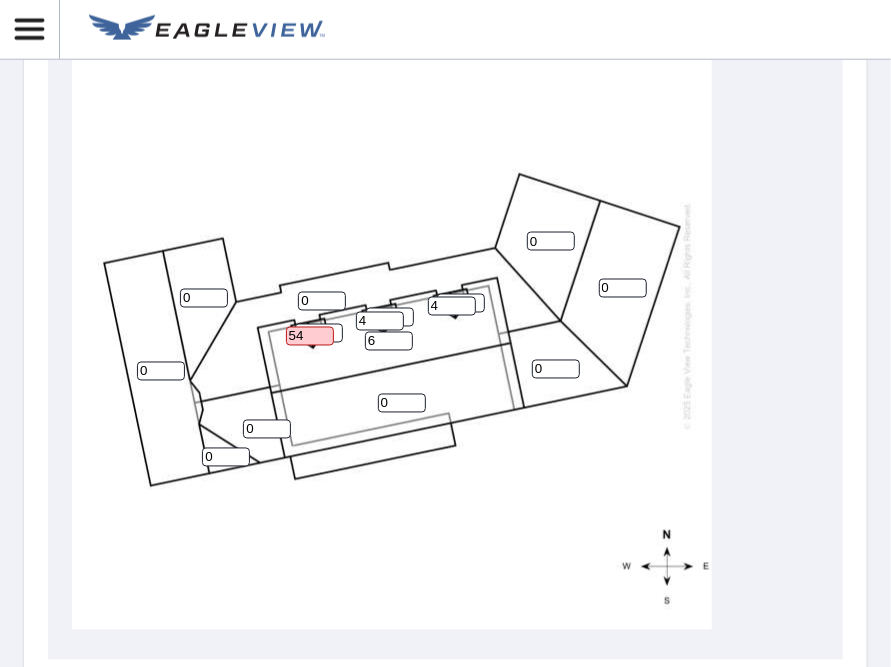 drag, startPoint x: 310, startPoint y: 317, endPoint x: 265, endPoint y: 319, distance: 45.044422 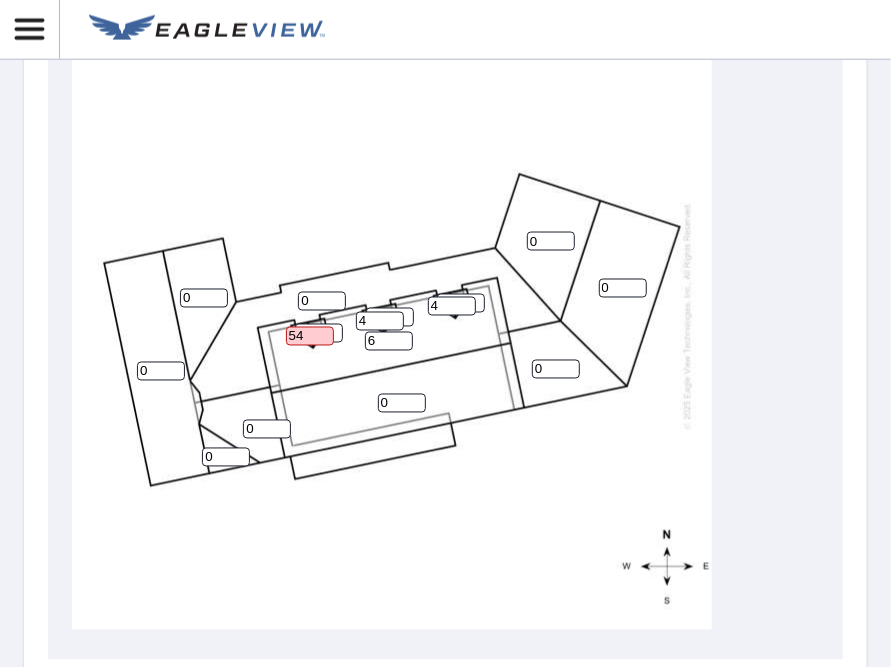 click on "[NUMBER] [NUMBER] [NUMBER] [NUMBER] [NUMBER] [NUMBER] [NUMBER] [NUMBER] [NUMBER] [NUMBER] [NUMBER] [NUMBER] [NUMBER] [NUMBER] [NUMBER] [NUMBER]" at bounding box center [392, 316] 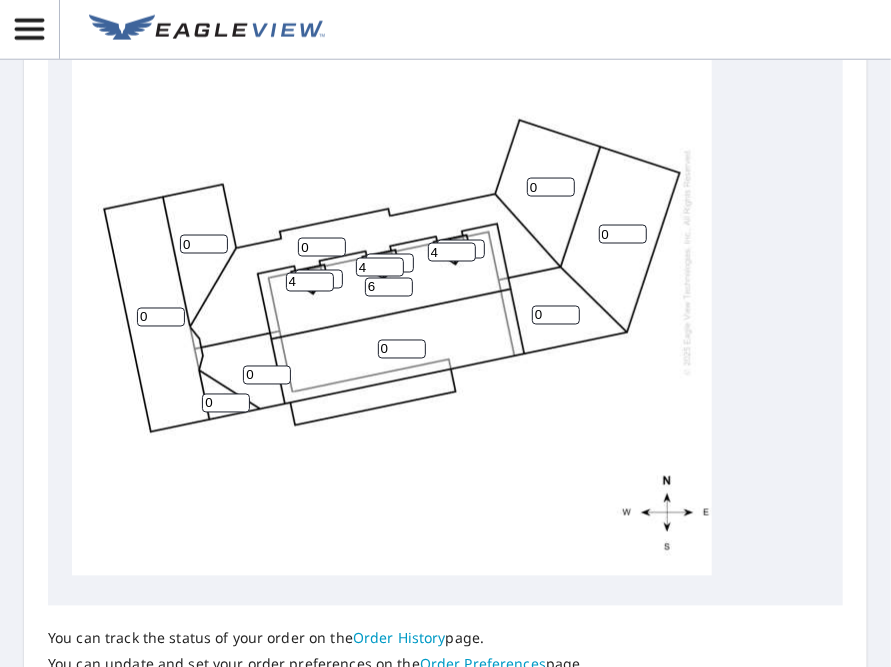 scroll, scrollTop: 1000, scrollLeft: 0, axis: vertical 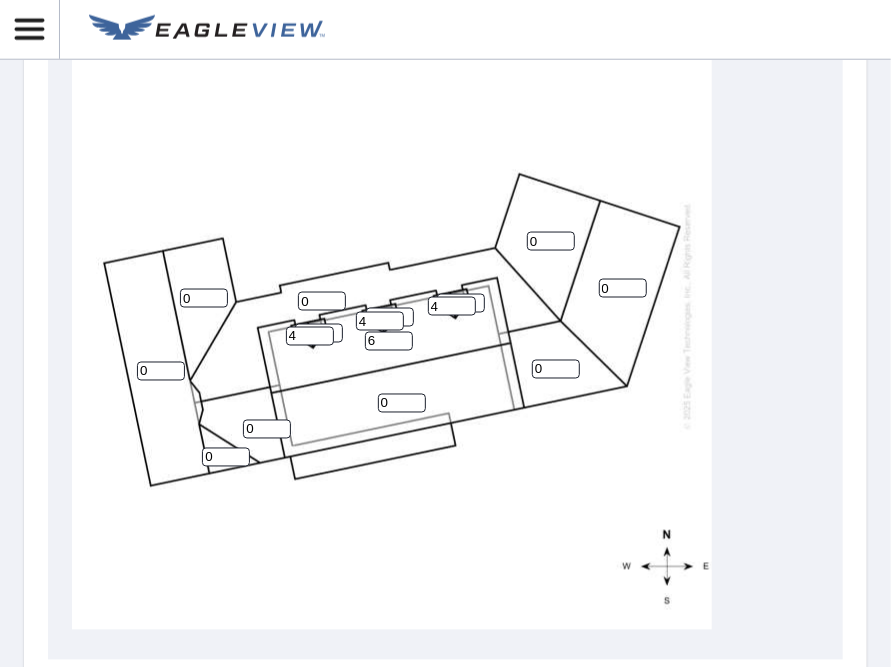 type on "4" 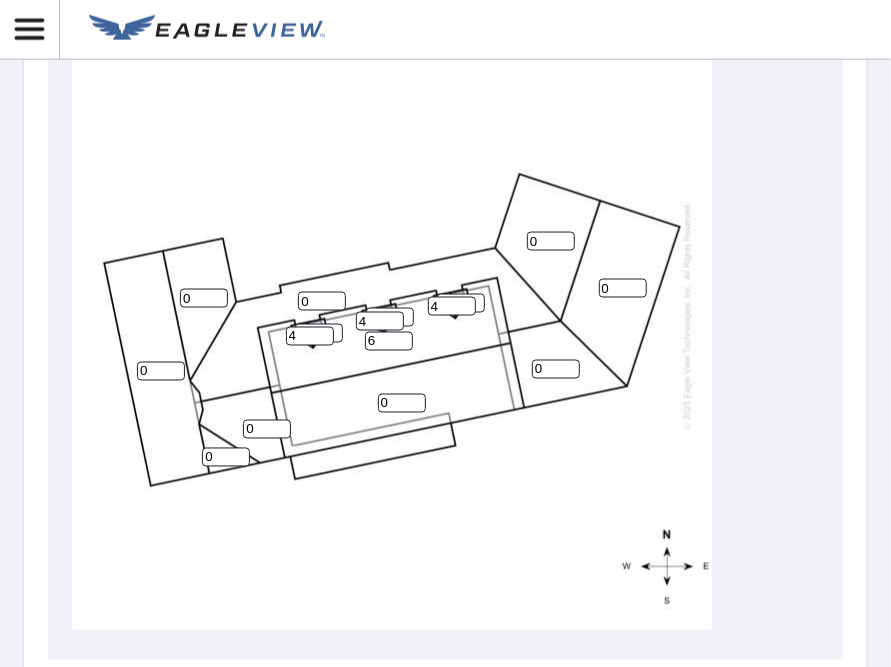 click on "6" at bounding box center (389, 341) 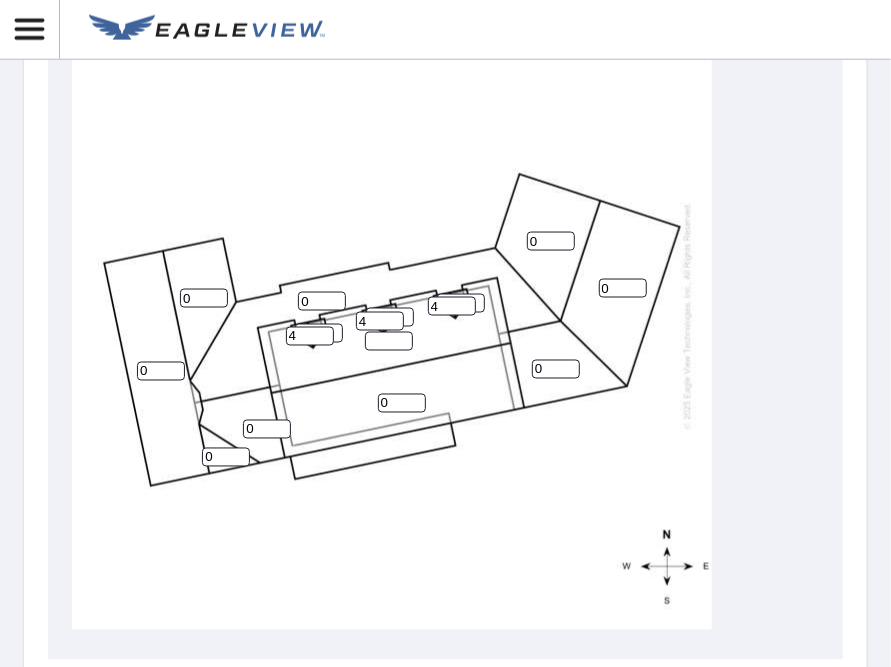 type 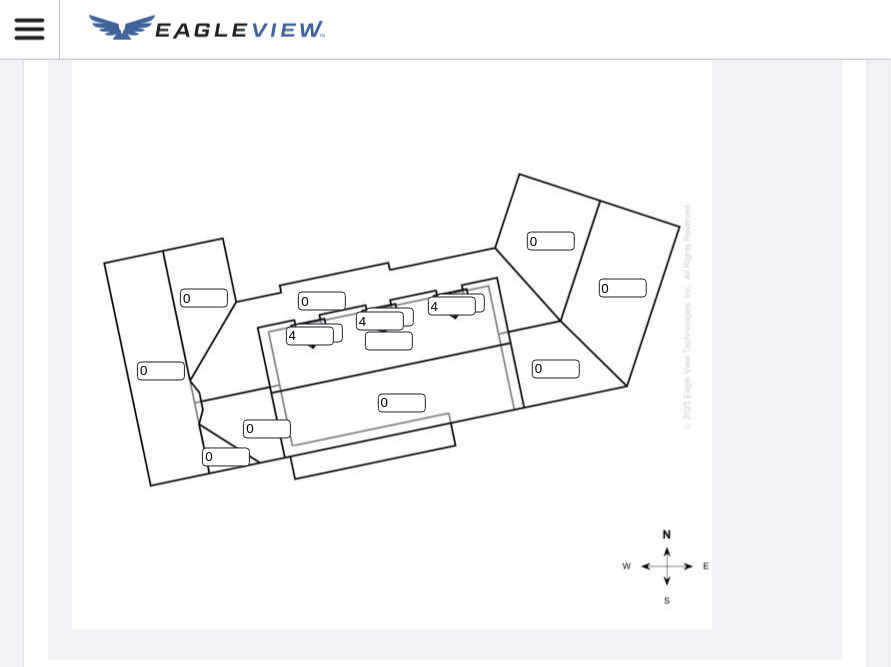 click on "4" at bounding box center (380, 321) 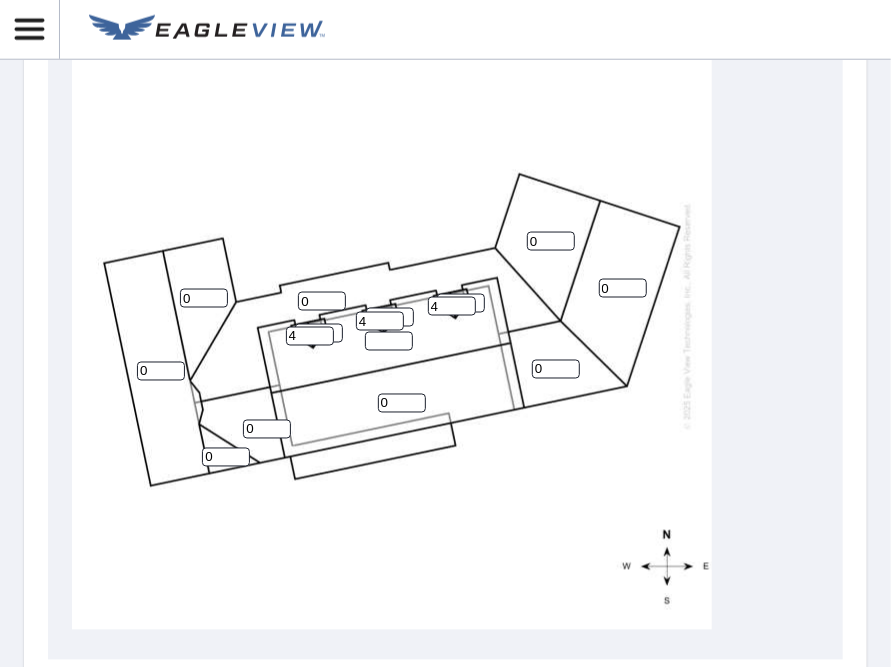 type on "2" 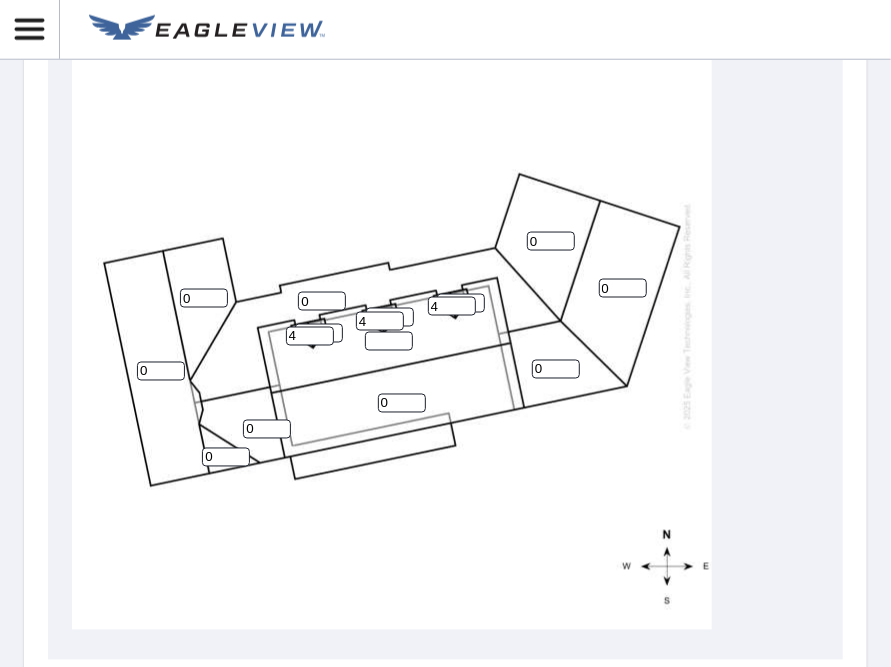 type on "2" 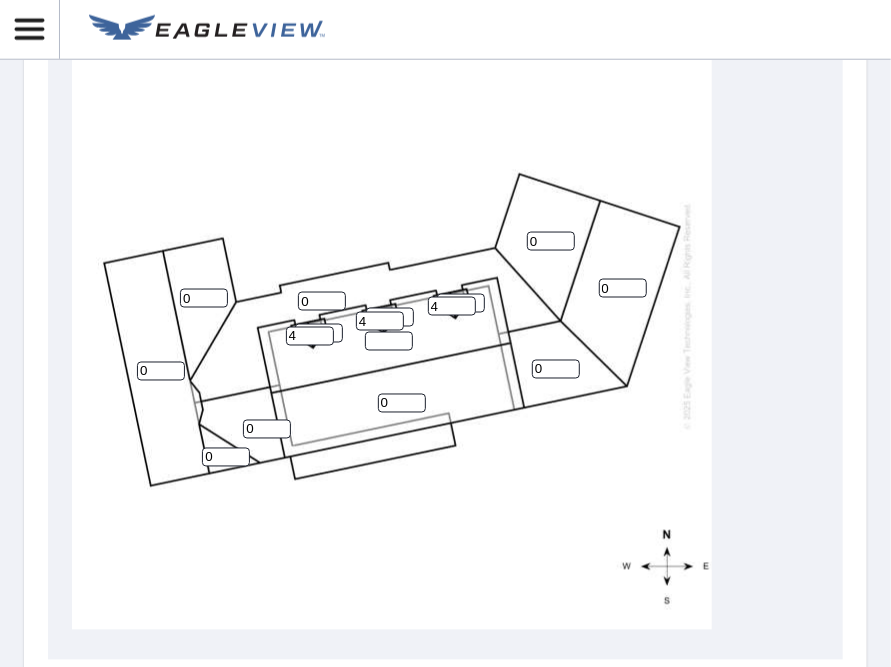 type on "4" 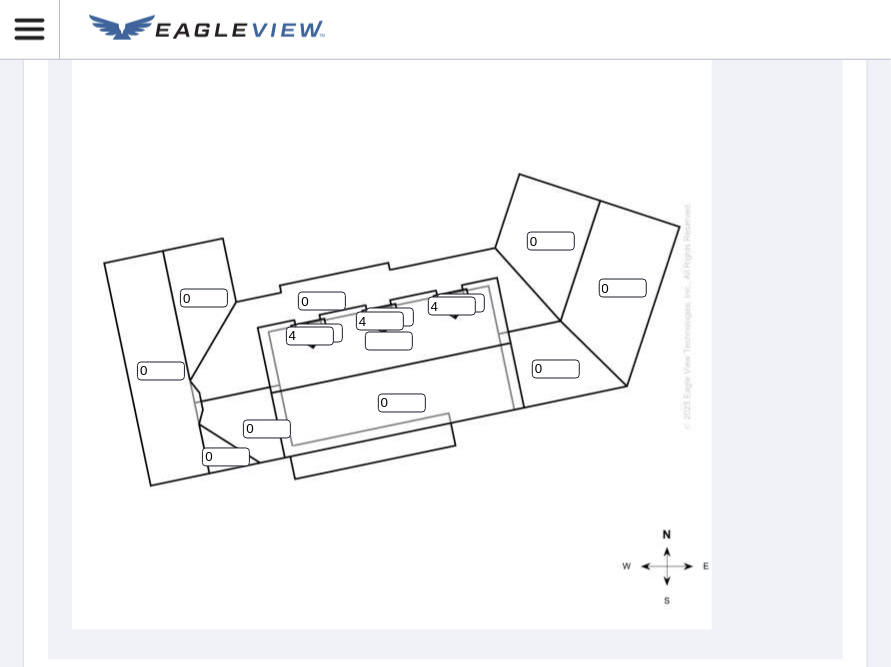click on "5" at bounding box center (461, 303) 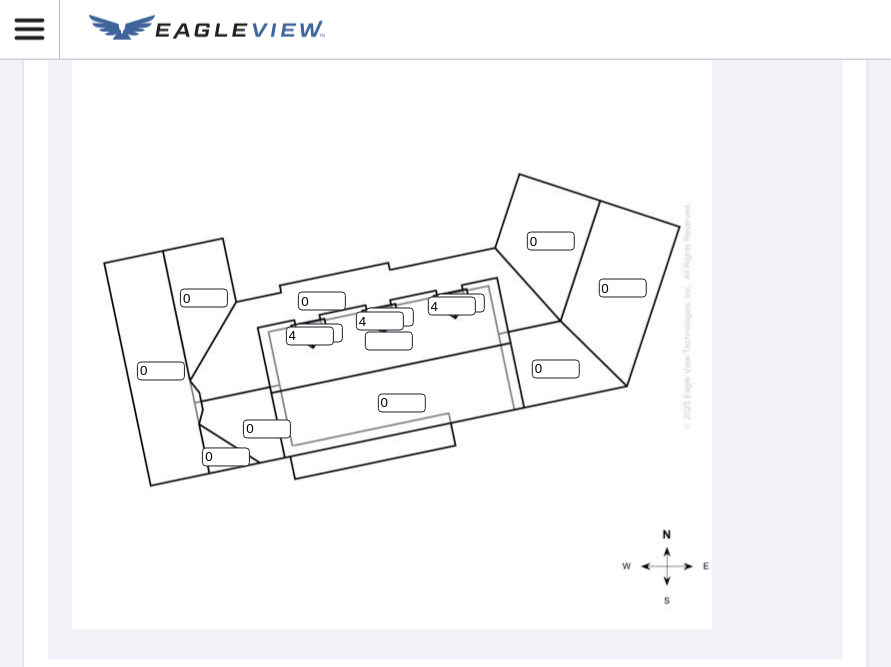 type on "4" 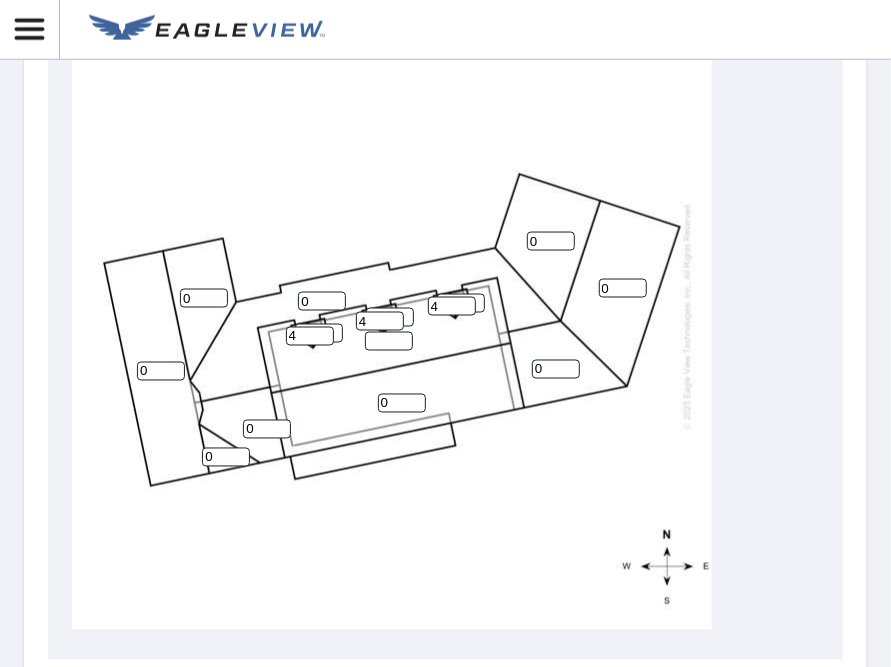 click on "0" at bounding box center (204, 298) 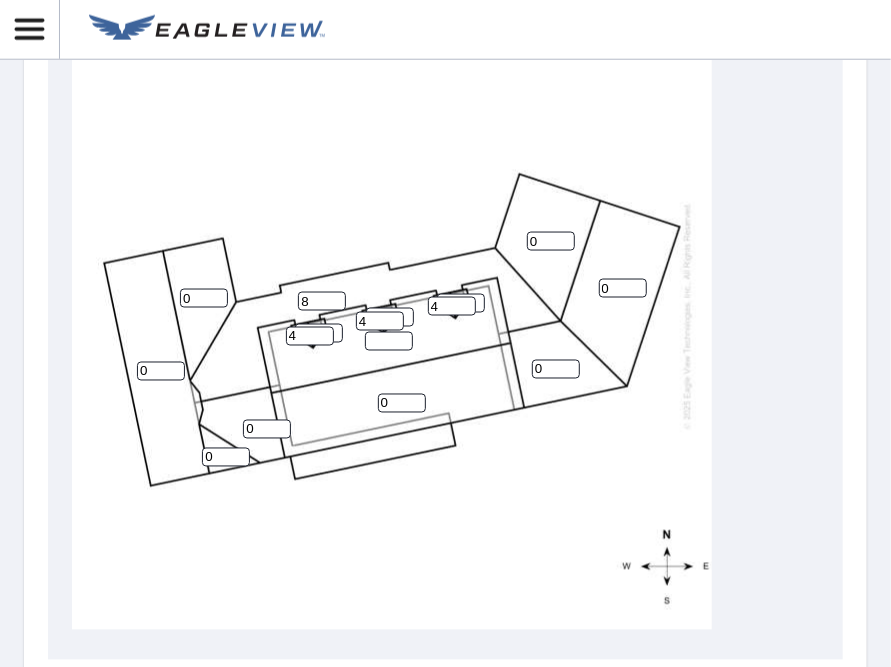 type on "8" 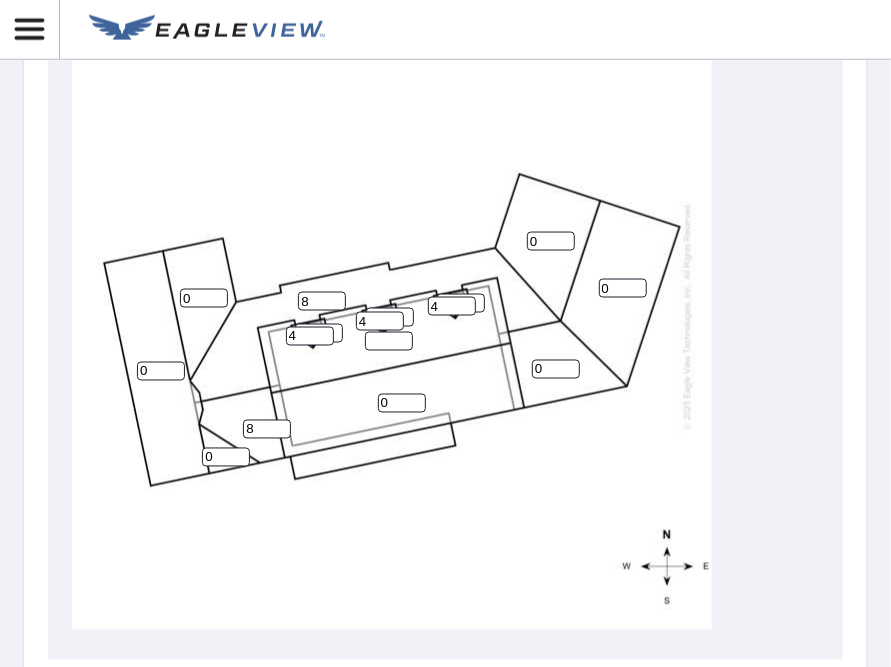 type on "8" 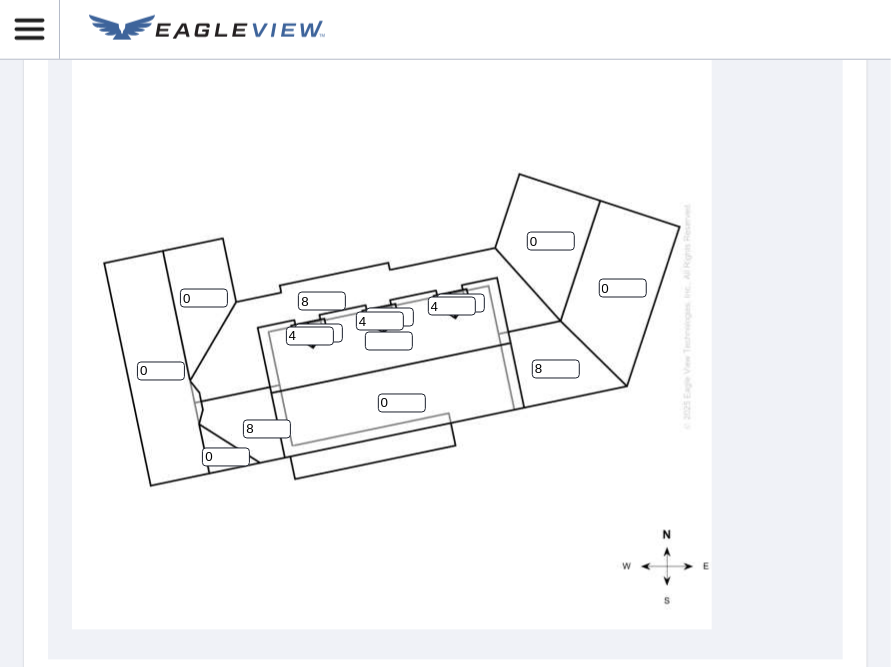 type on "8" 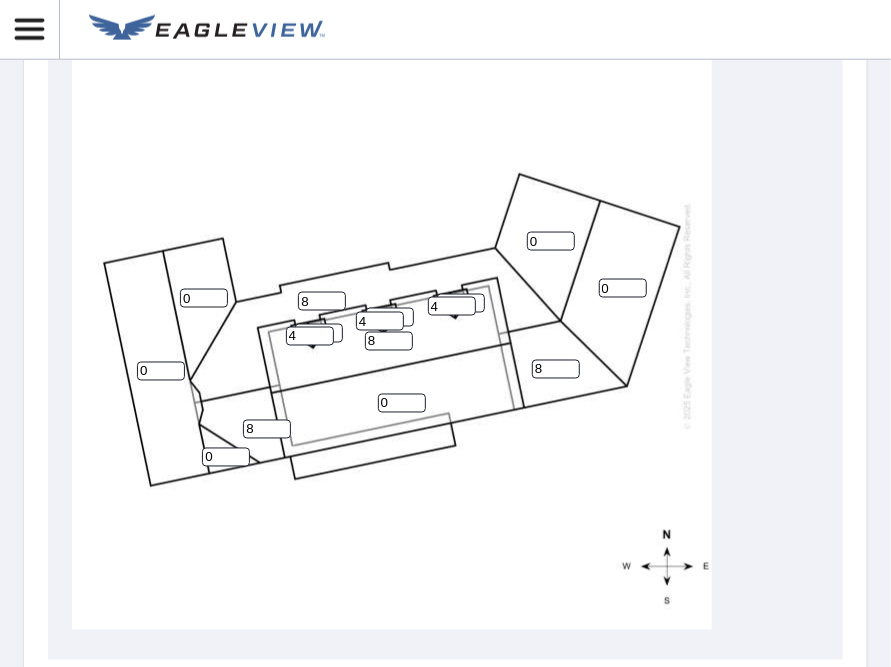 type on "8" 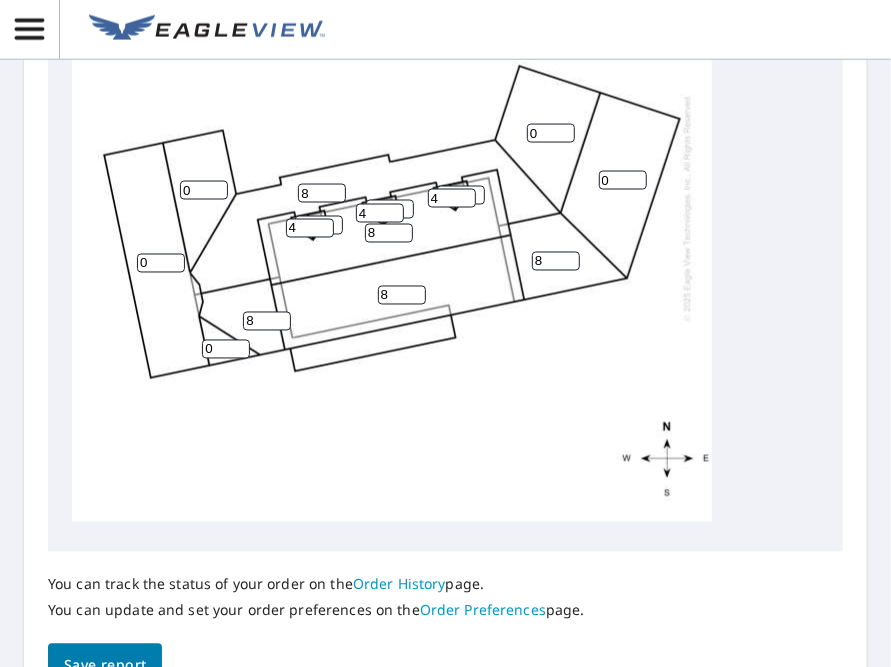 scroll, scrollTop: 1200, scrollLeft: 0, axis: vertical 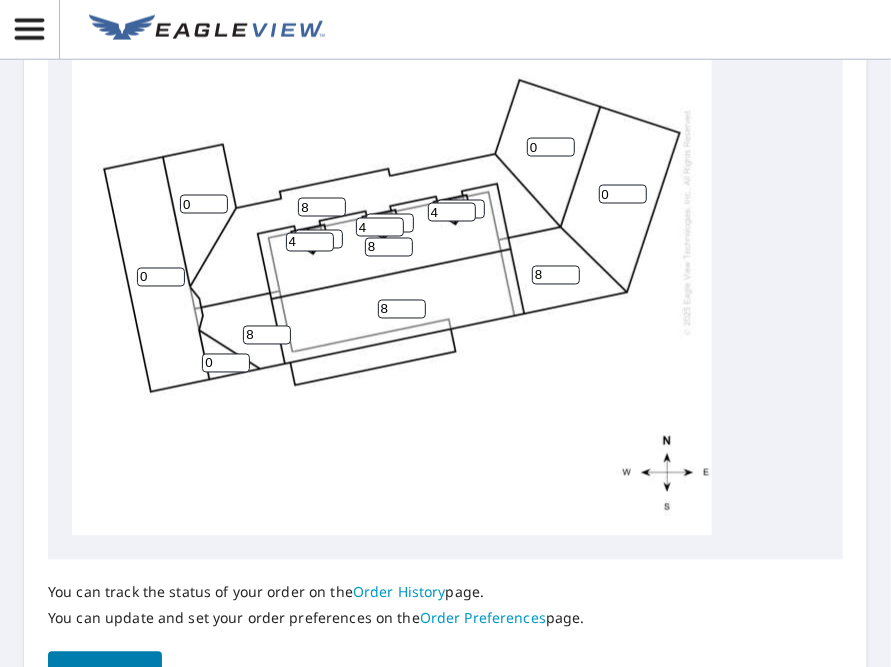 type on "8" 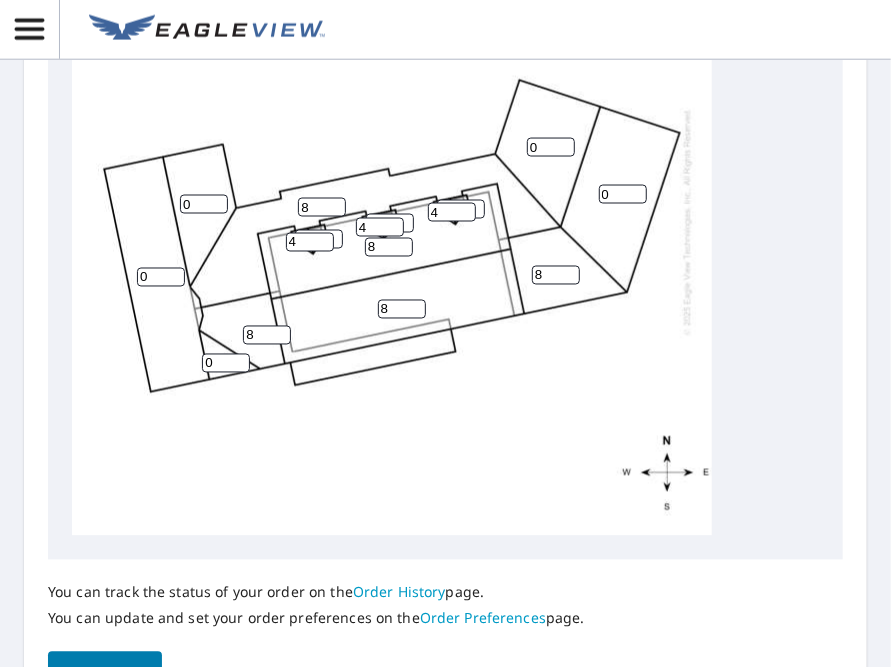 click on "8" at bounding box center [267, 335] 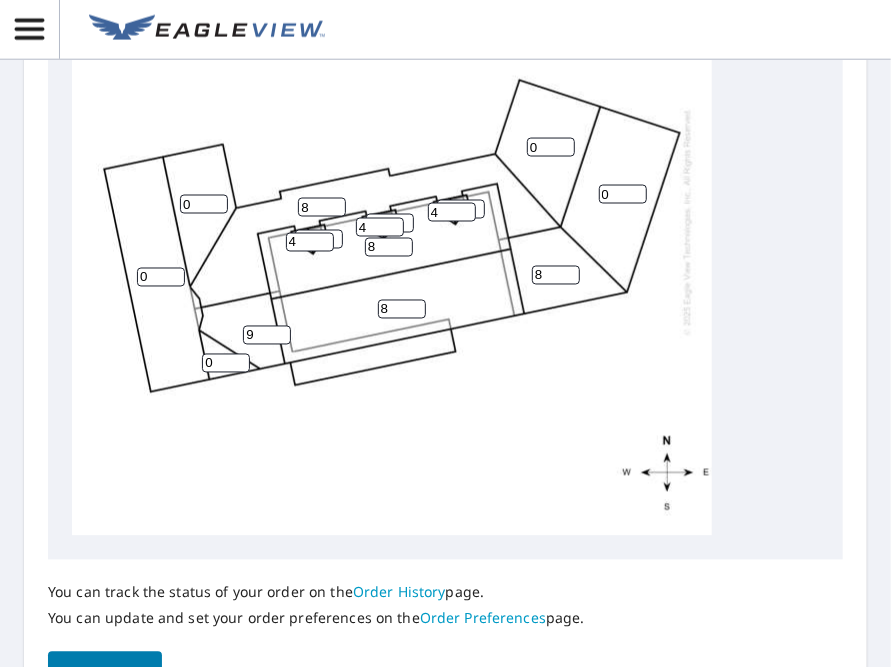 type on "9" 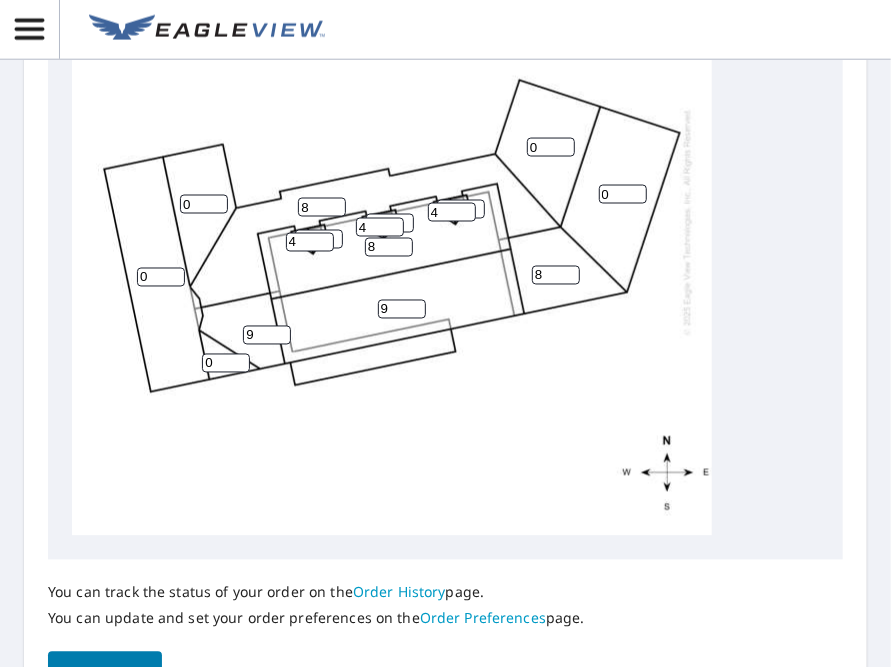 type on "9" 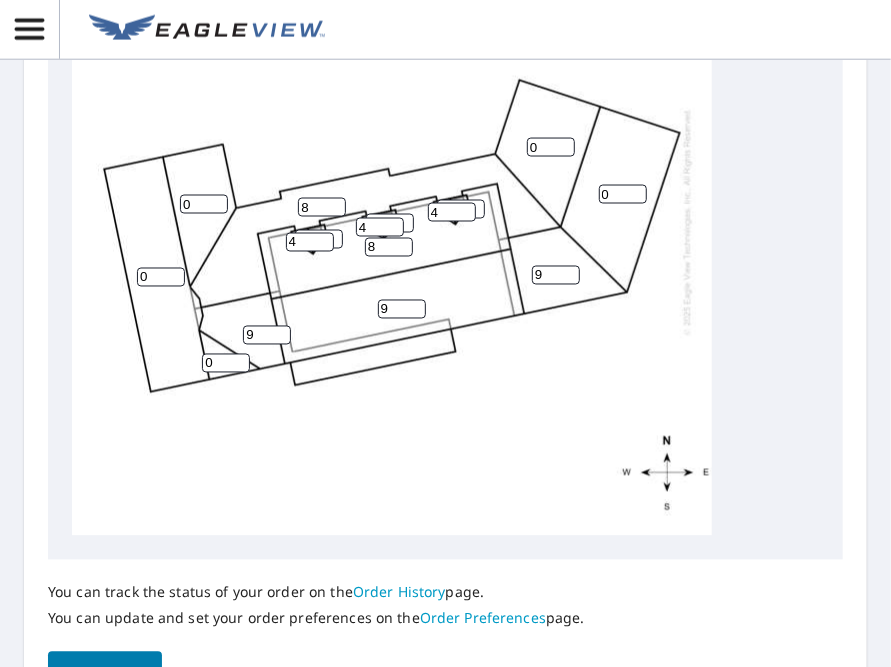 type on "9" 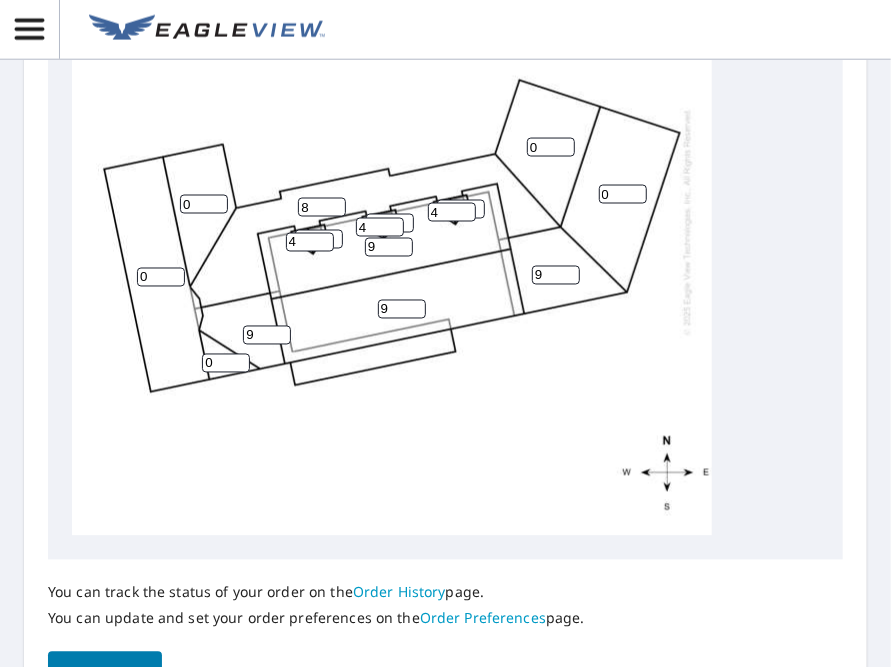 type on "9" 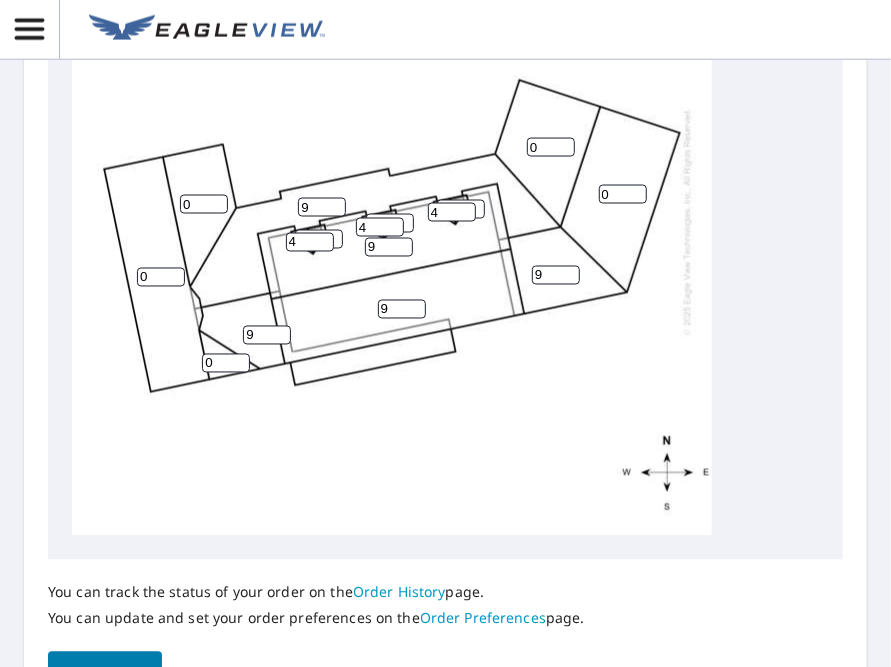 type on "9" 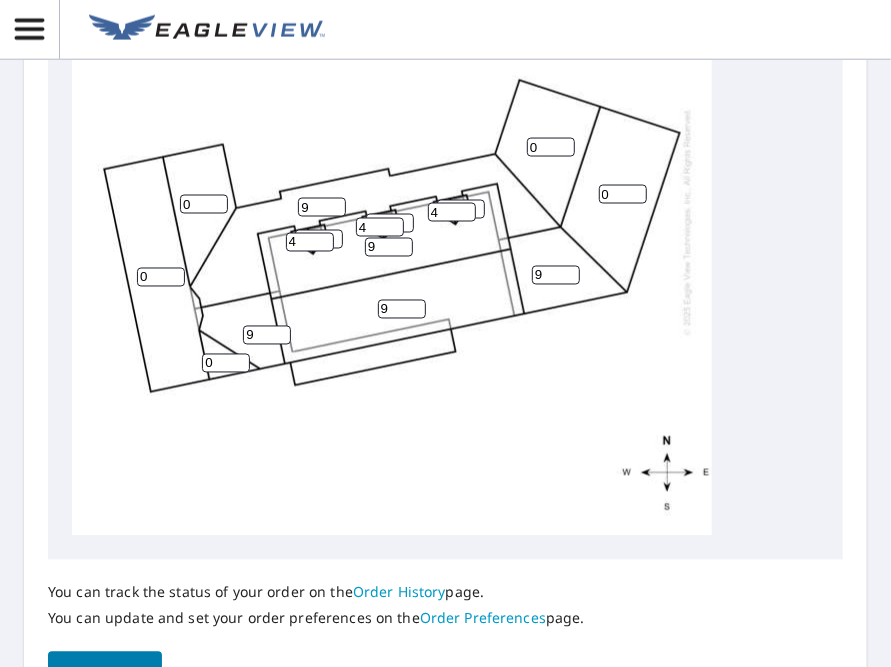 click on "0" at bounding box center (161, 277) 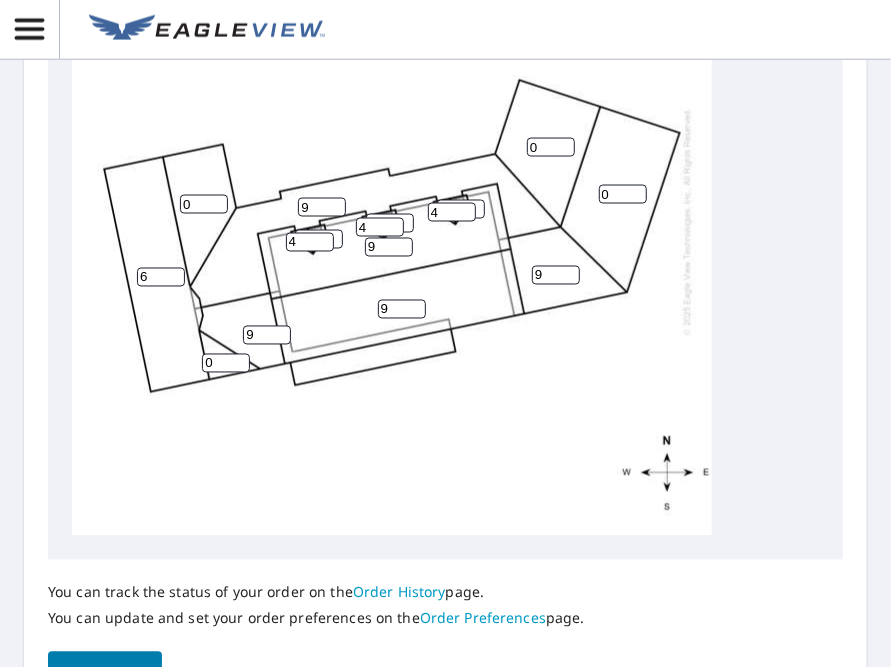 type on "6" 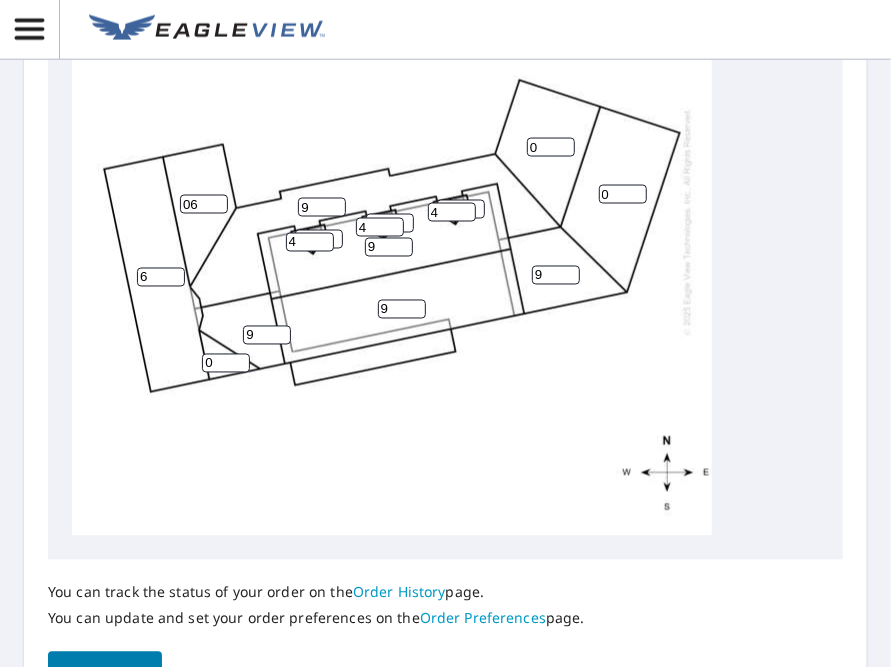 drag, startPoint x: 201, startPoint y: 207, endPoint x: 151, endPoint y: 211, distance: 50.159744 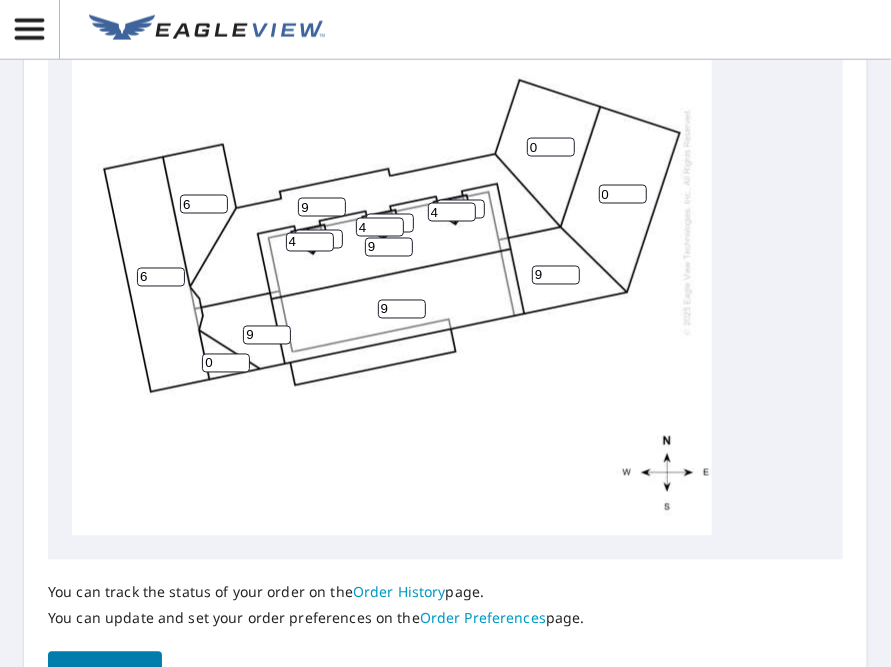 type on "6" 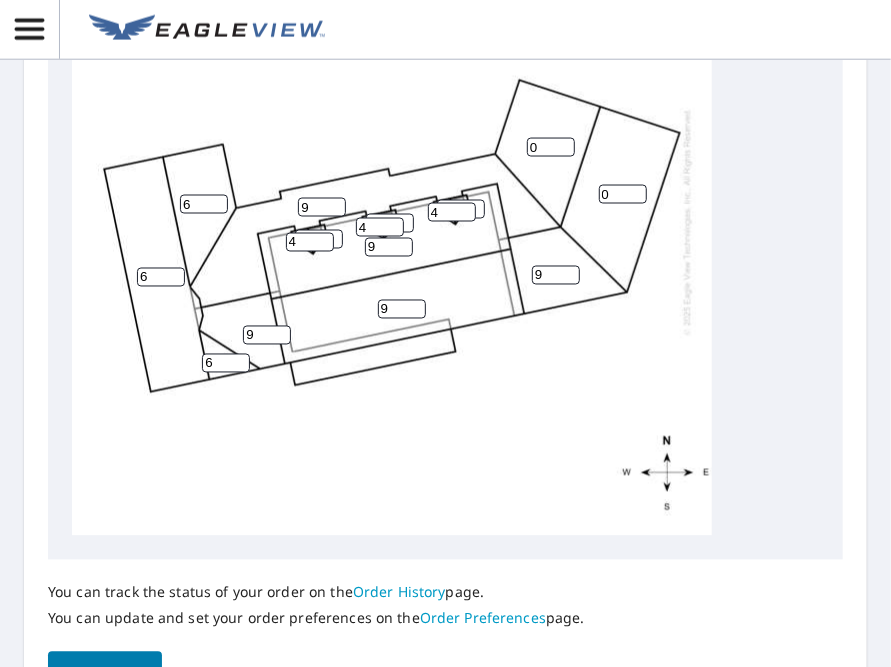 type on "6" 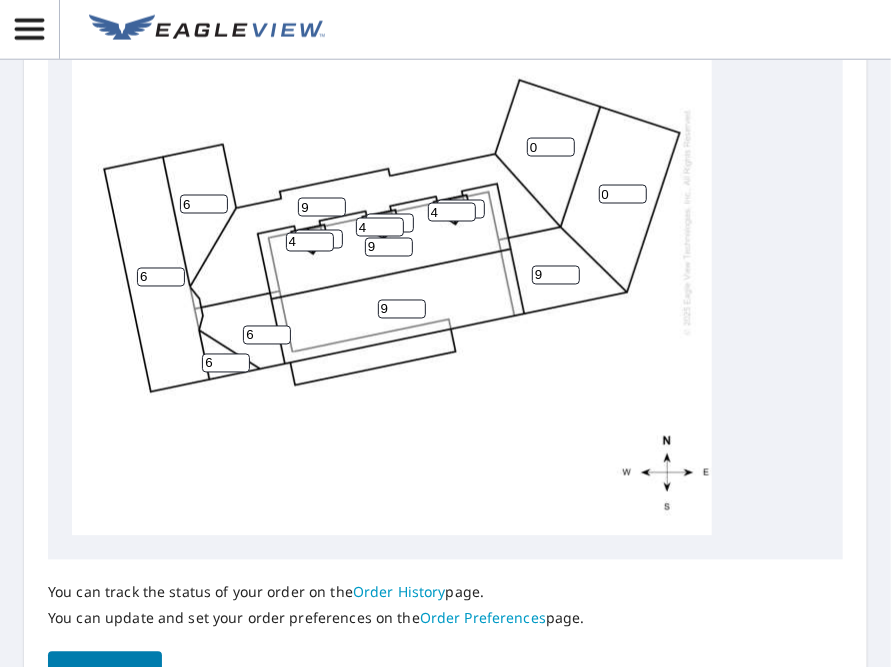 type on "6" 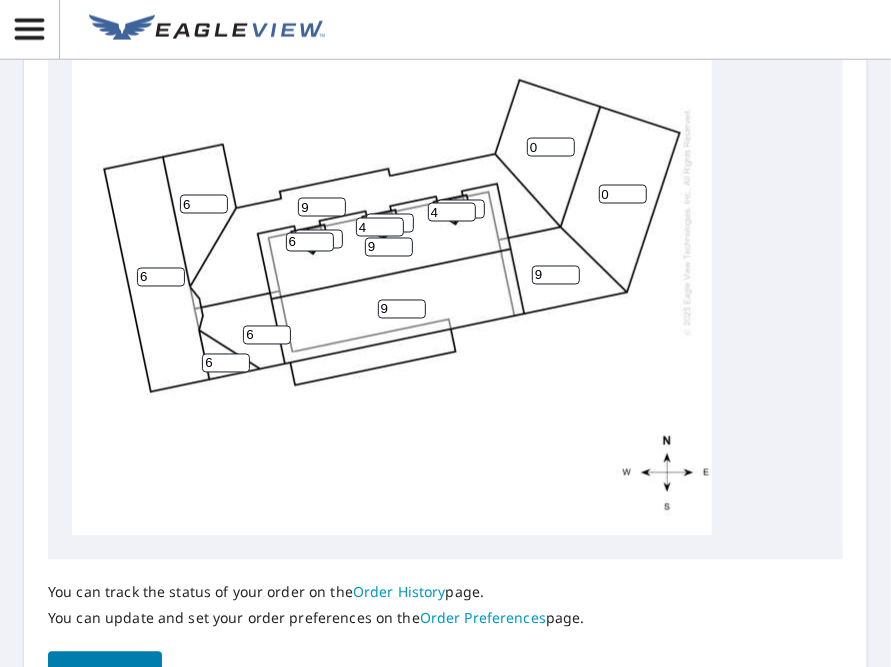 type on "6" 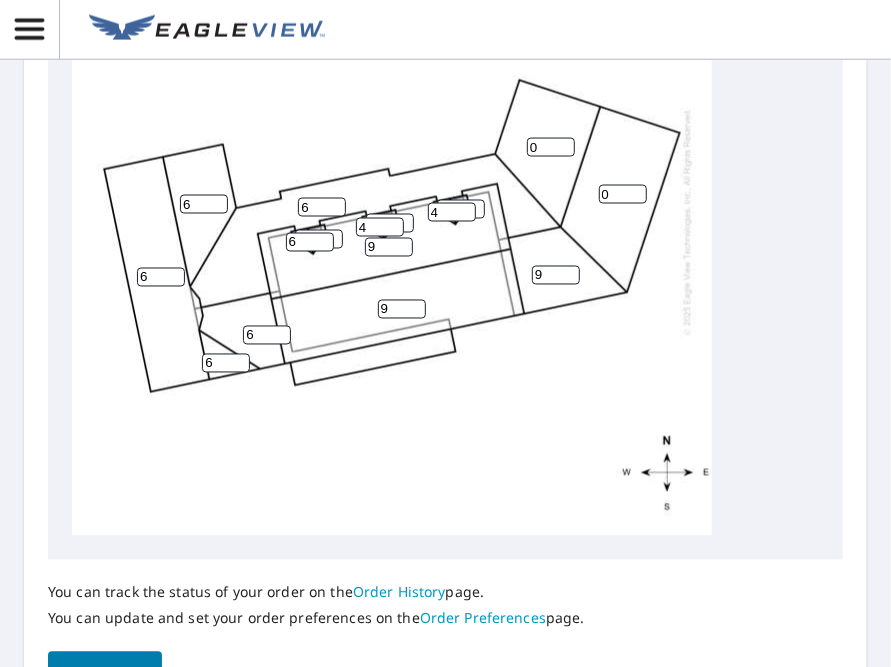 type on "6" 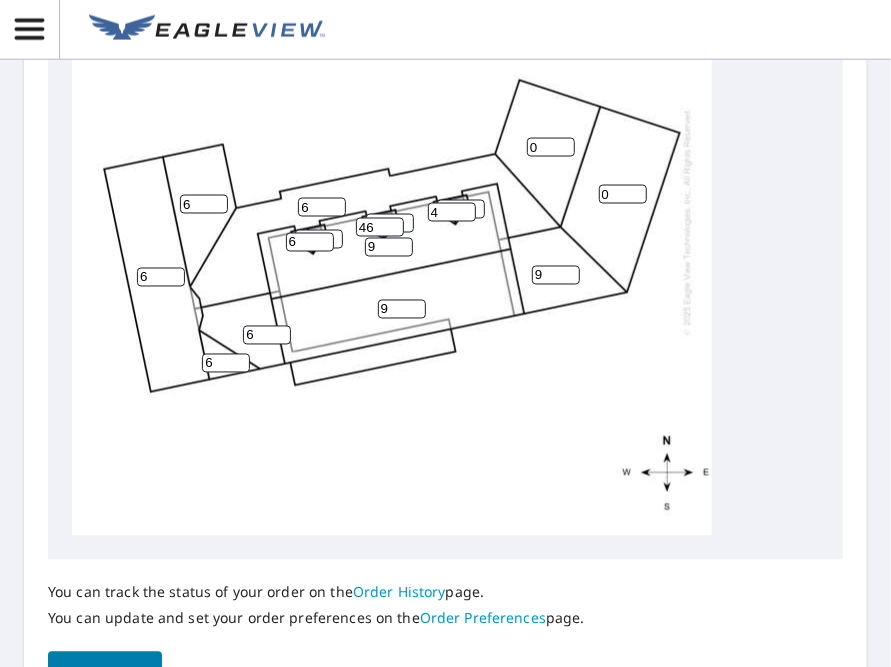 scroll, scrollTop: 1154, scrollLeft: 0, axis: vertical 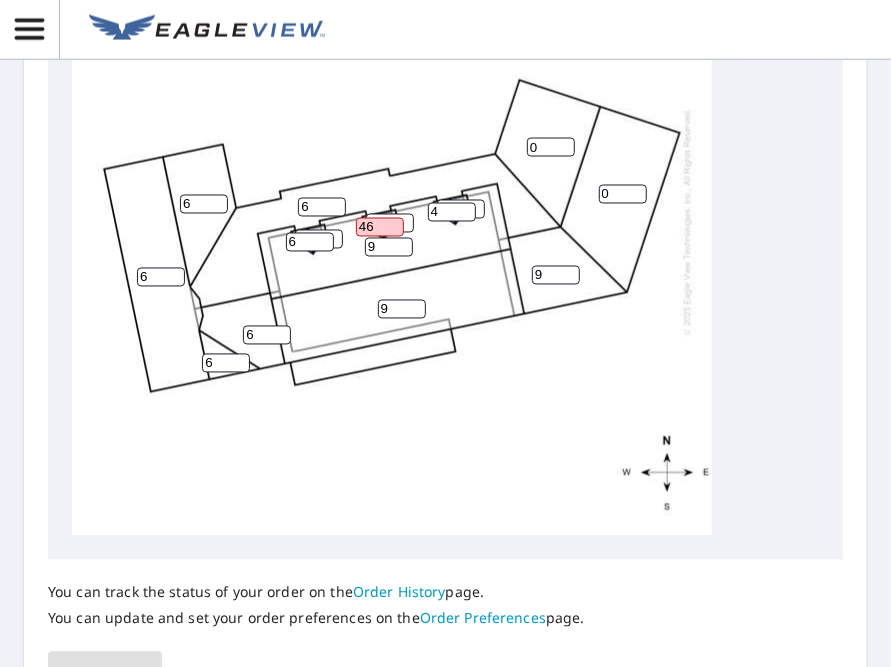 type on "4" 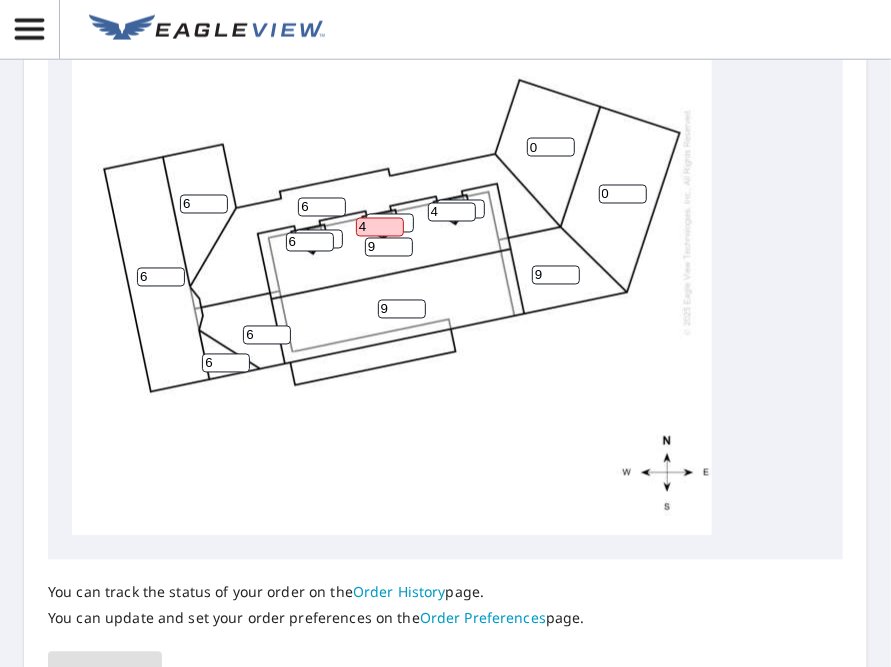 scroll, scrollTop: 1100, scrollLeft: 0, axis: vertical 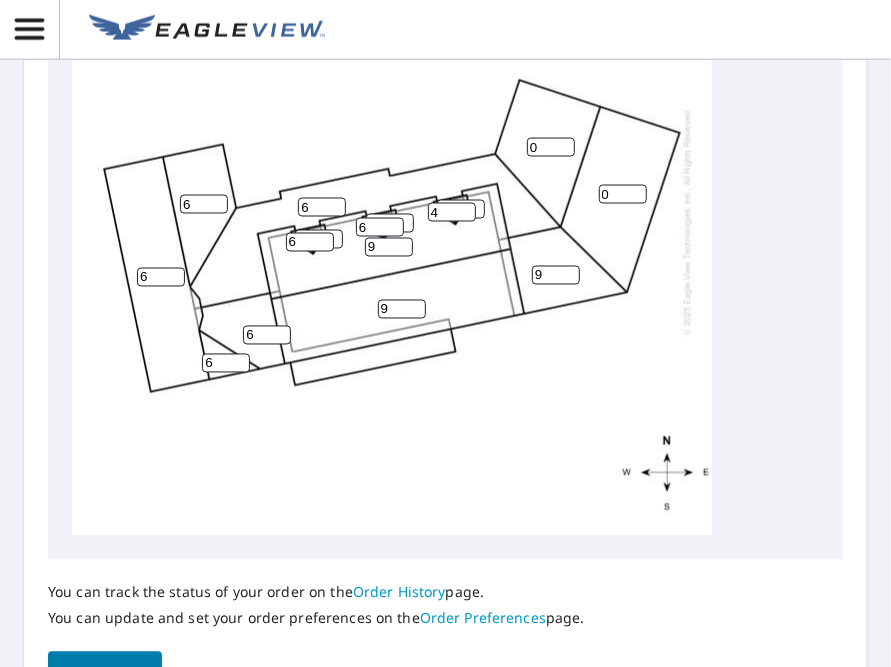 type on "6" 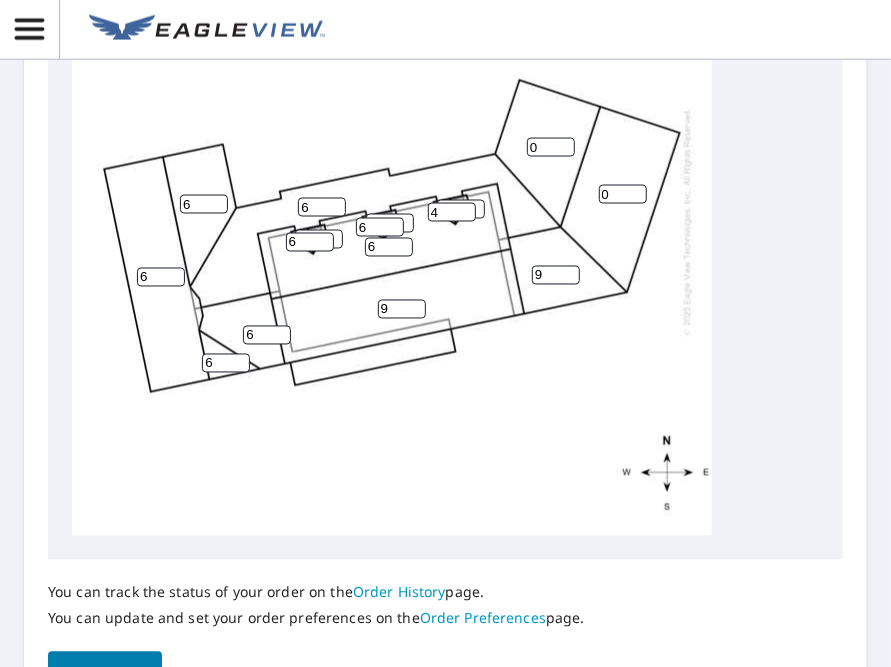 type on "6" 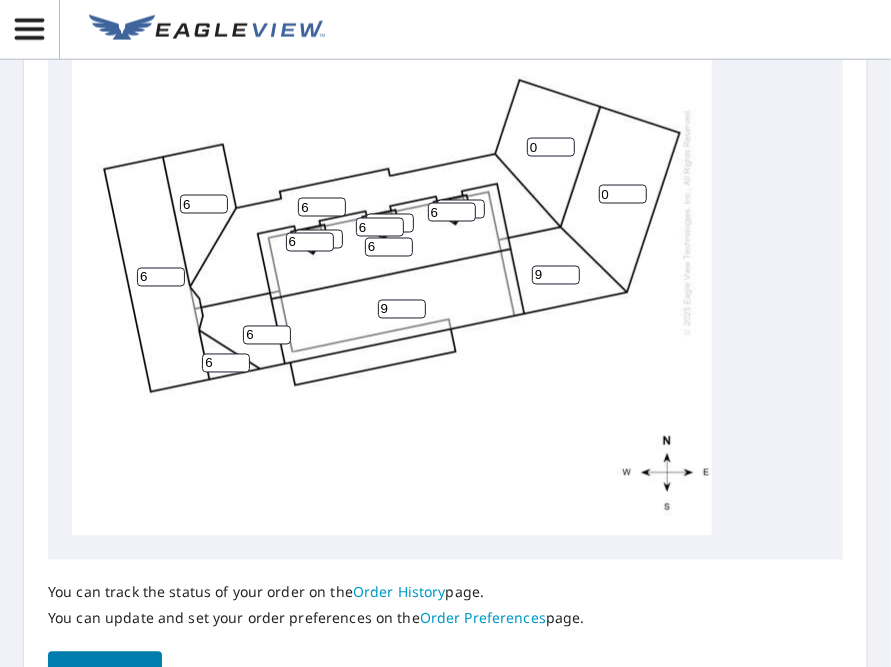 type on "6" 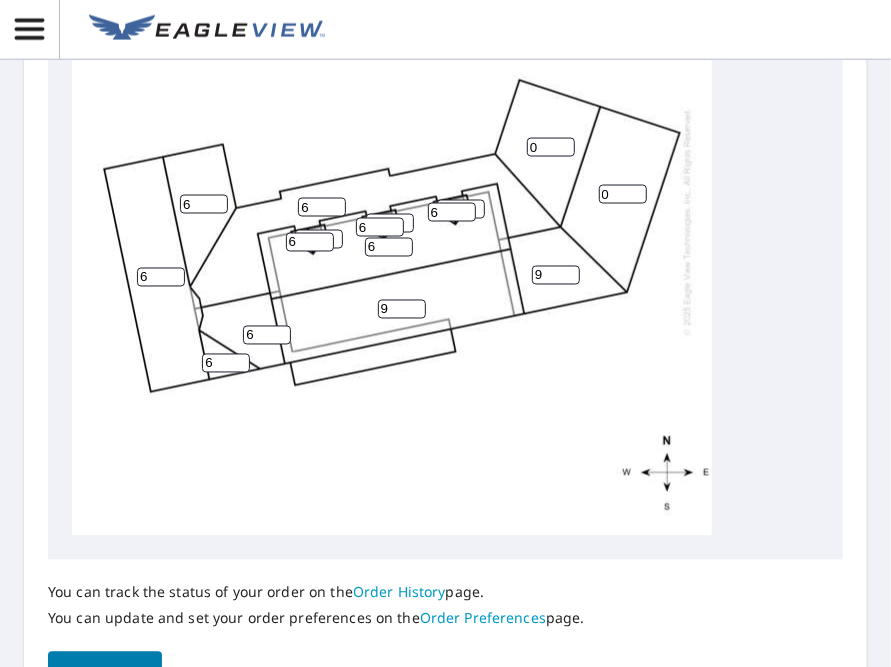 type on "6" 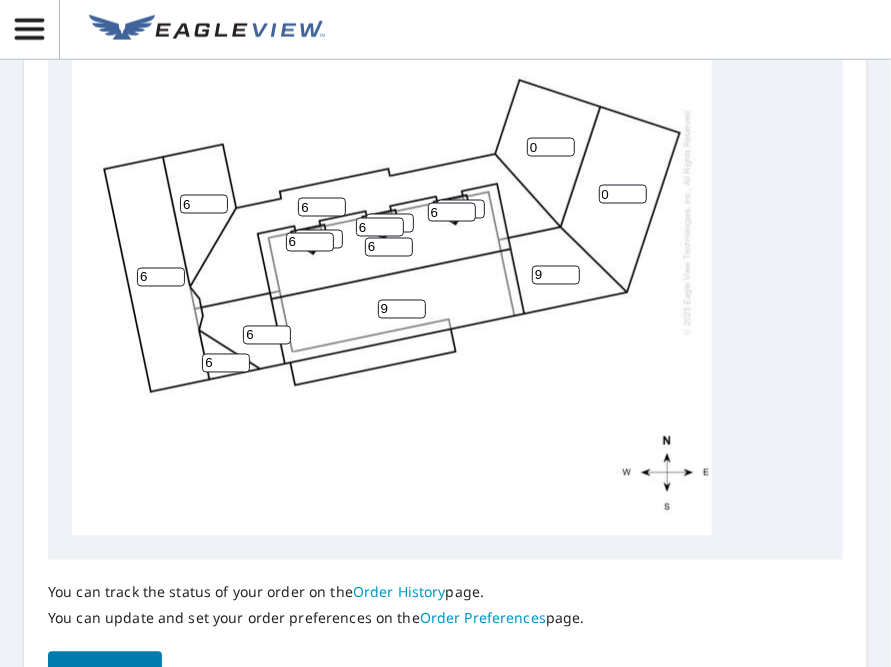 drag, startPoint x: 398, startPoint y: 307, endPoint x: 332, endPoint y: 307, distance: 66 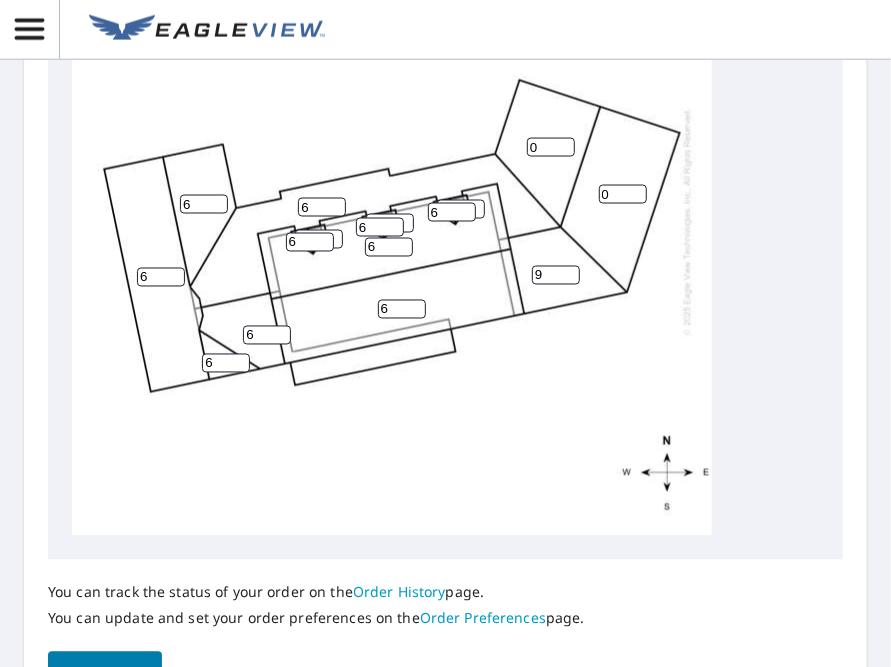 type on "6" 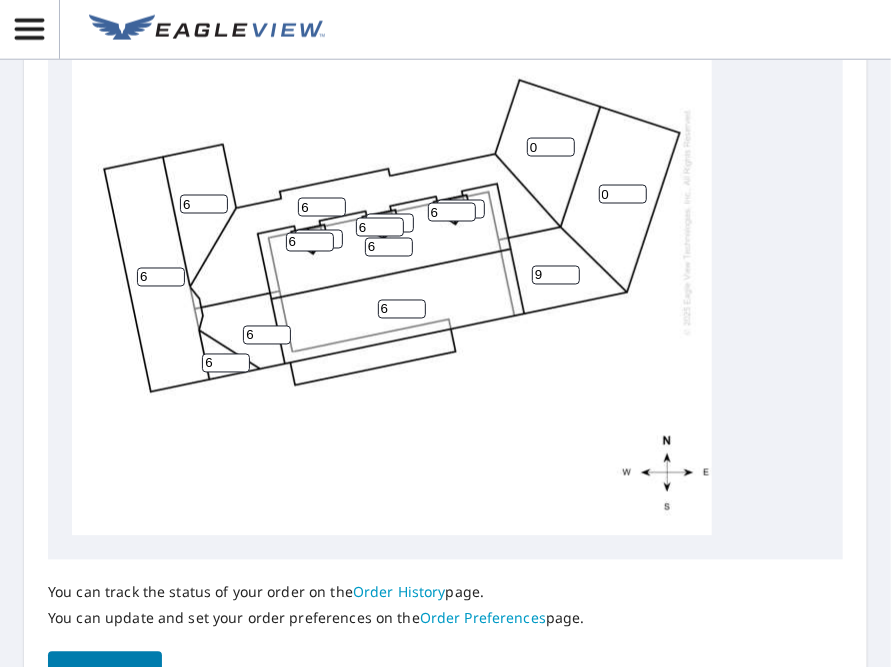 drag, startPoint x: 549, startPoint y: 276, endPoint x: 503, endPoint y: 278, distance: 46.043457 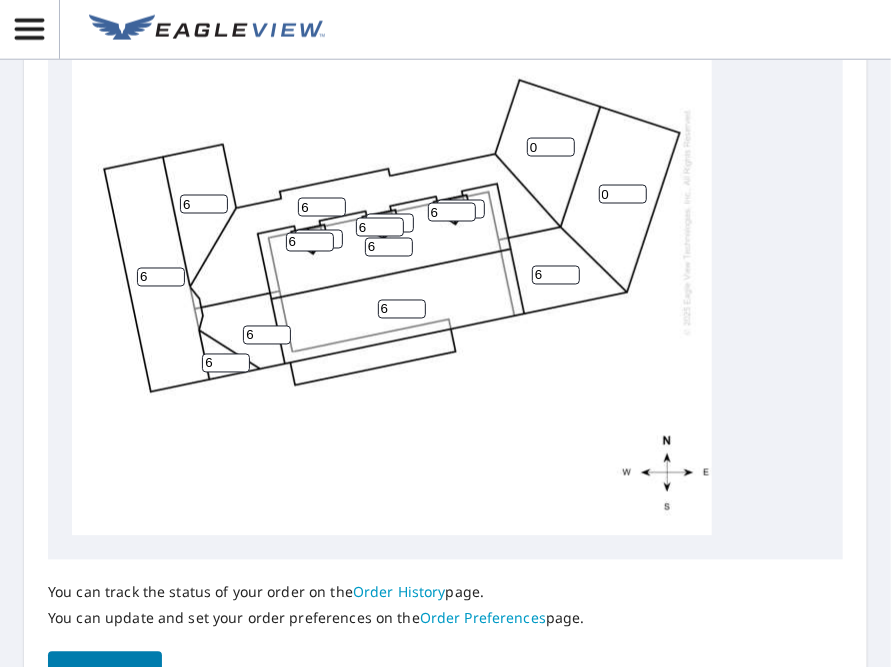 type on "6" 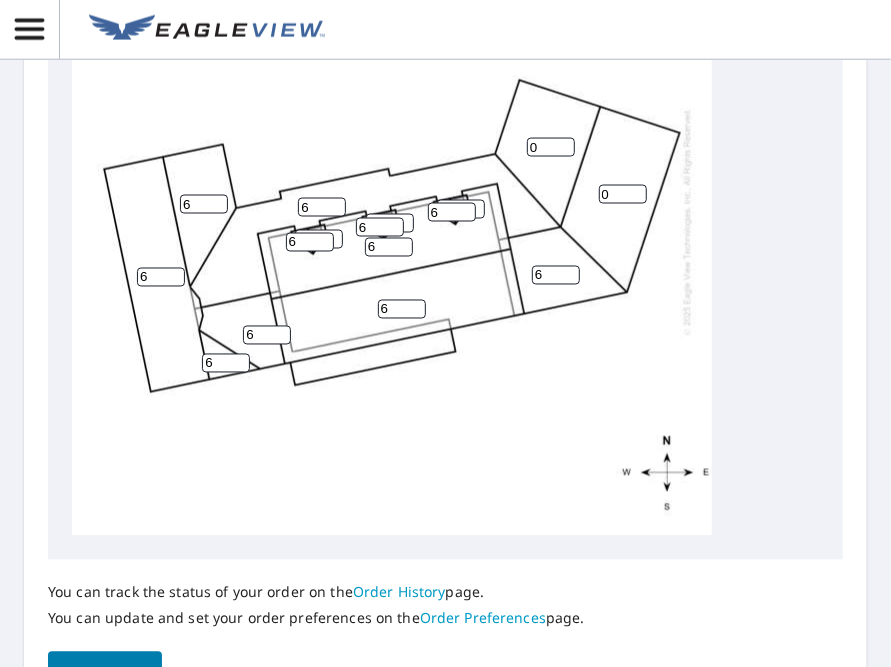 drag, startPoint x: 614, startPoint y: 197, endPoint x: 584, endPoint y: 198, distance: 30.016663 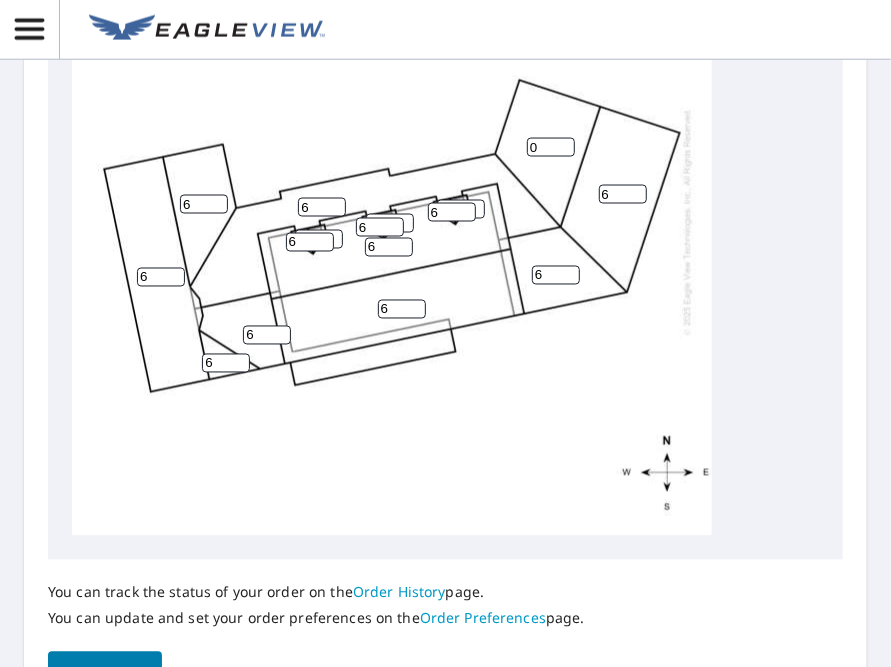 type on "6" 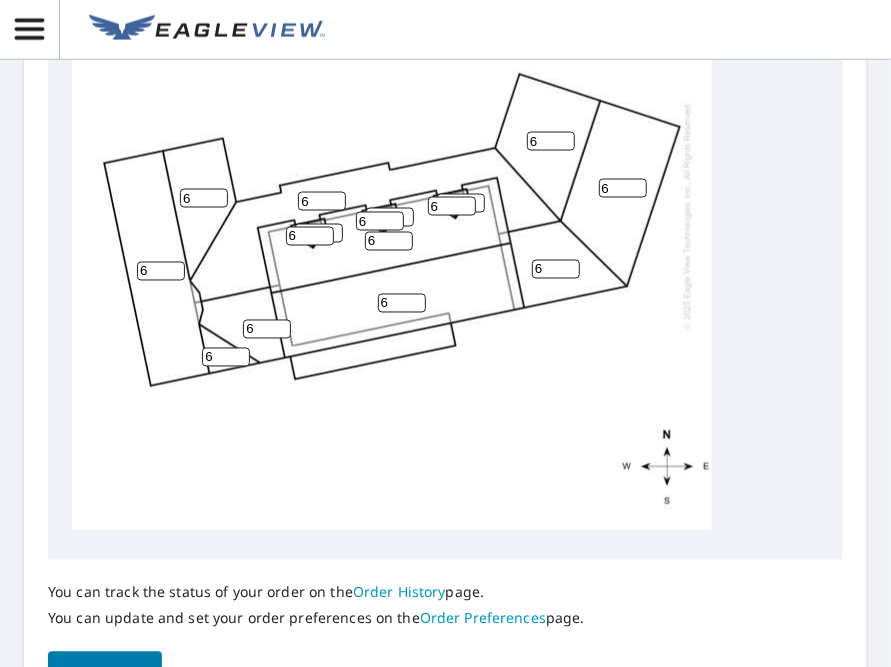scroll, scrollTop: 20, scrollLeft: 0, axis: vertical 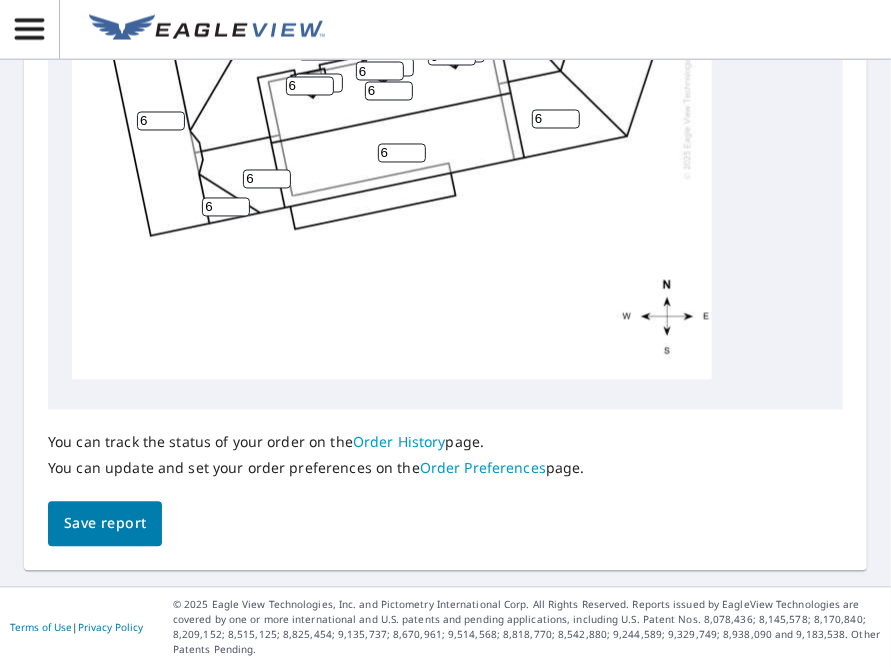 type on "6" 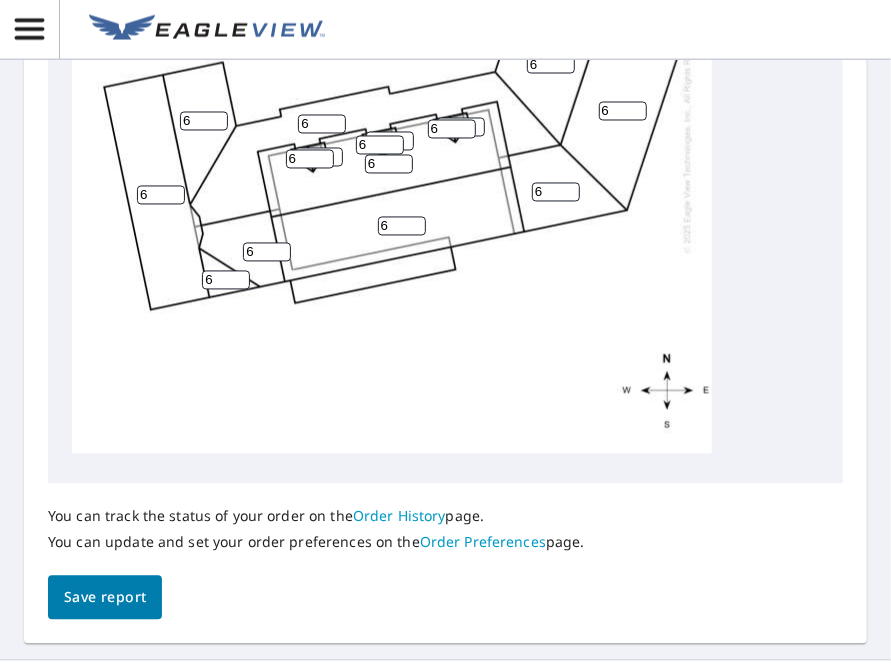 scroll, scrollTop: 1322, scrollLeft: 0, axis: vertical 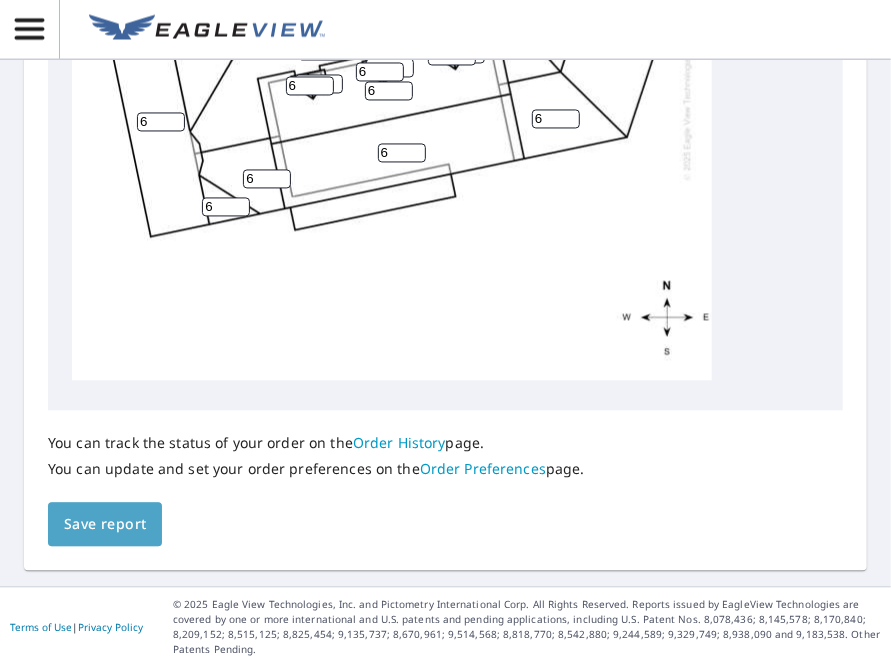 click on "Save report" at bounding box center [105, 525] 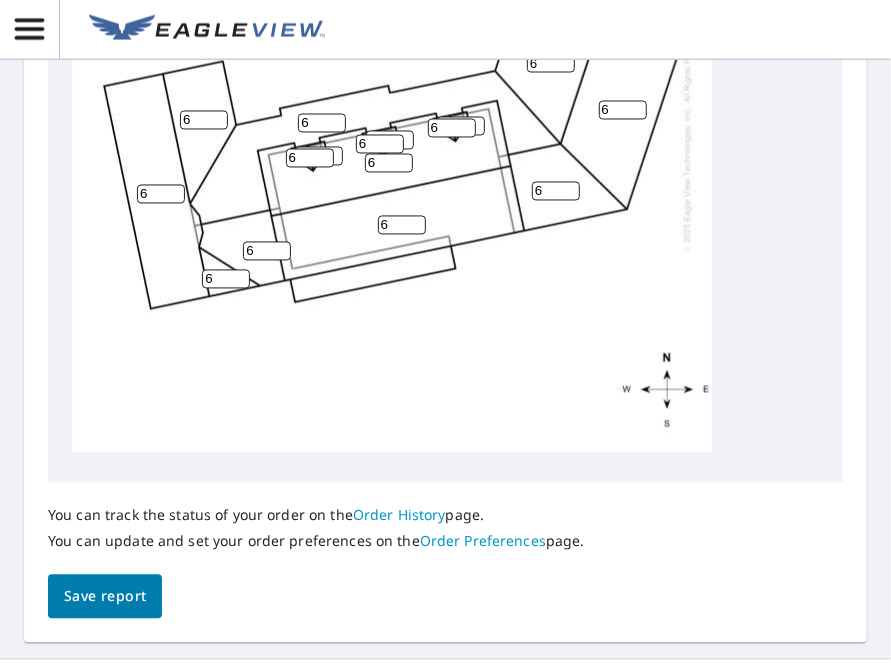 scroll, scrollTop: 1322, scrollLeft: 0, axis: vertical 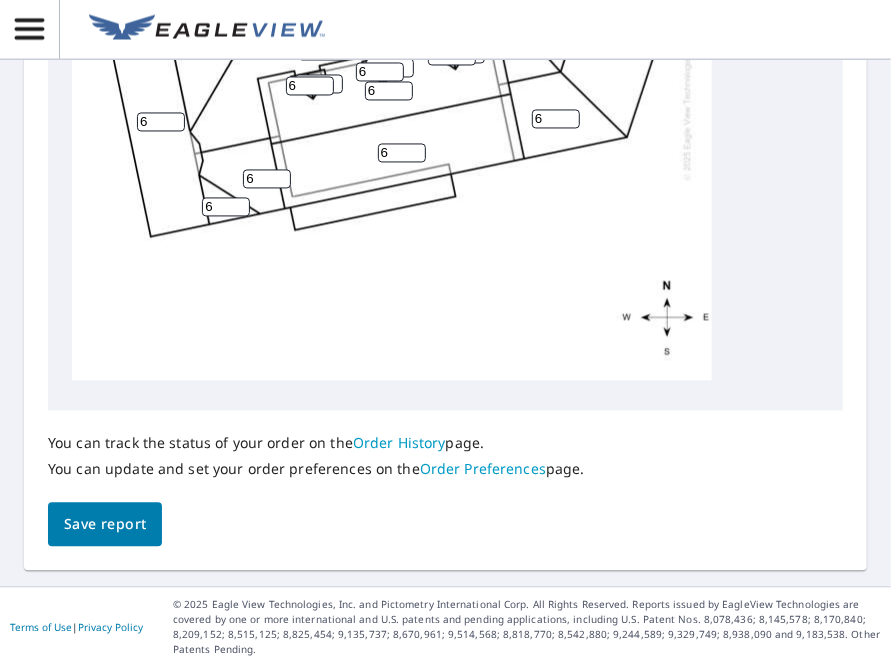 click on "Save report" at bounding box center (105, 525) 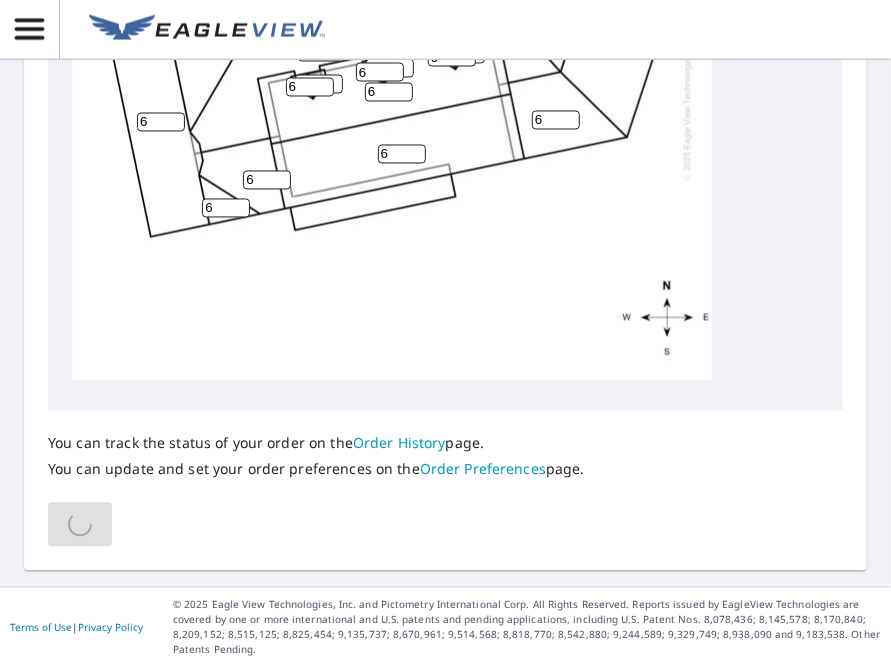 scroll, scrollTop: 1322, scrollLeft: 0, axis: vertical 